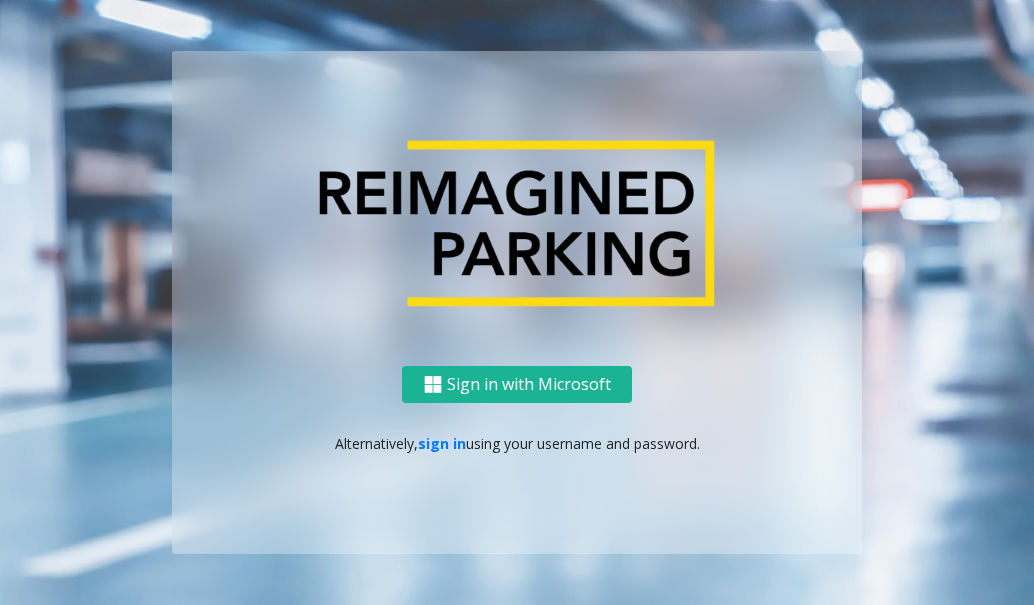 scroll, scrollTop: 0, scrollLeft: 0, axis: both 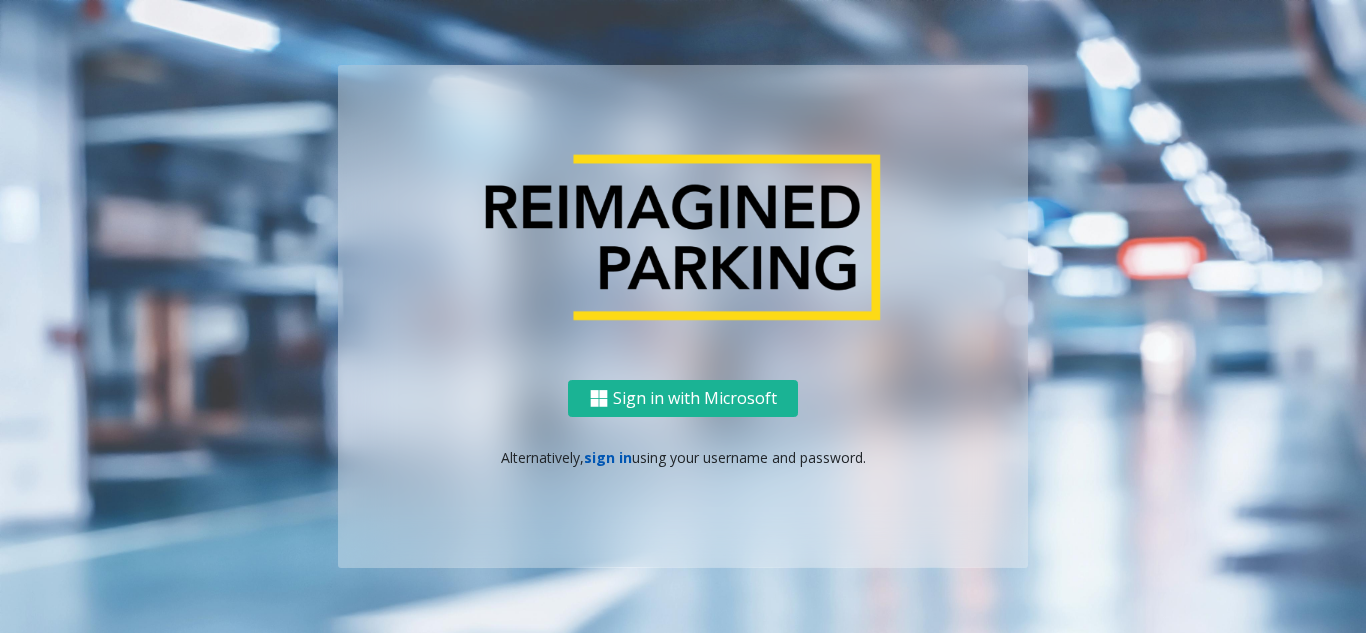 click on "sign in" 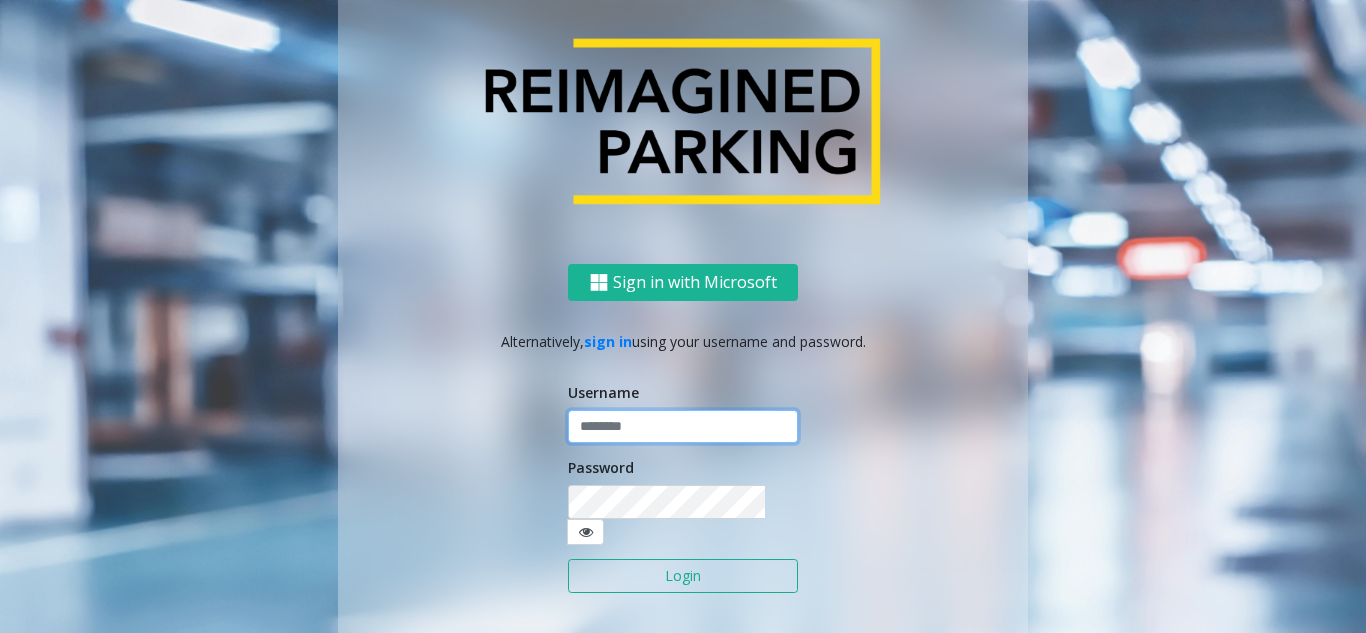 click 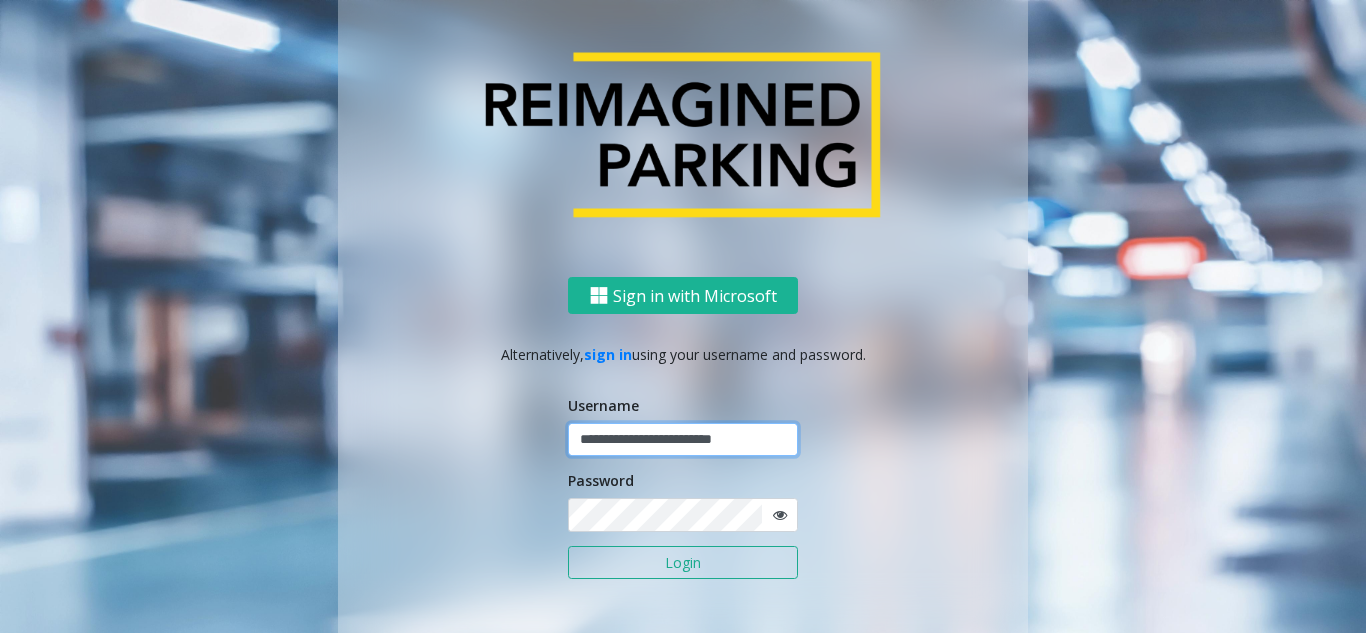 type on "**********" 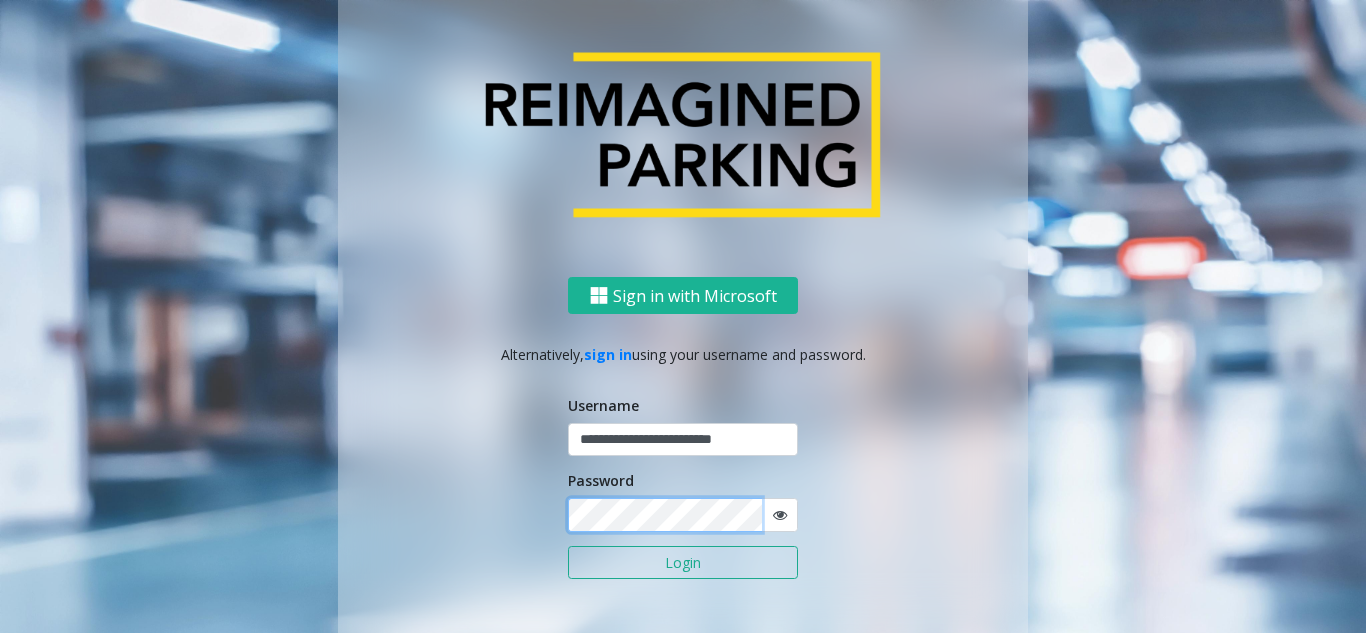 click on "Login" 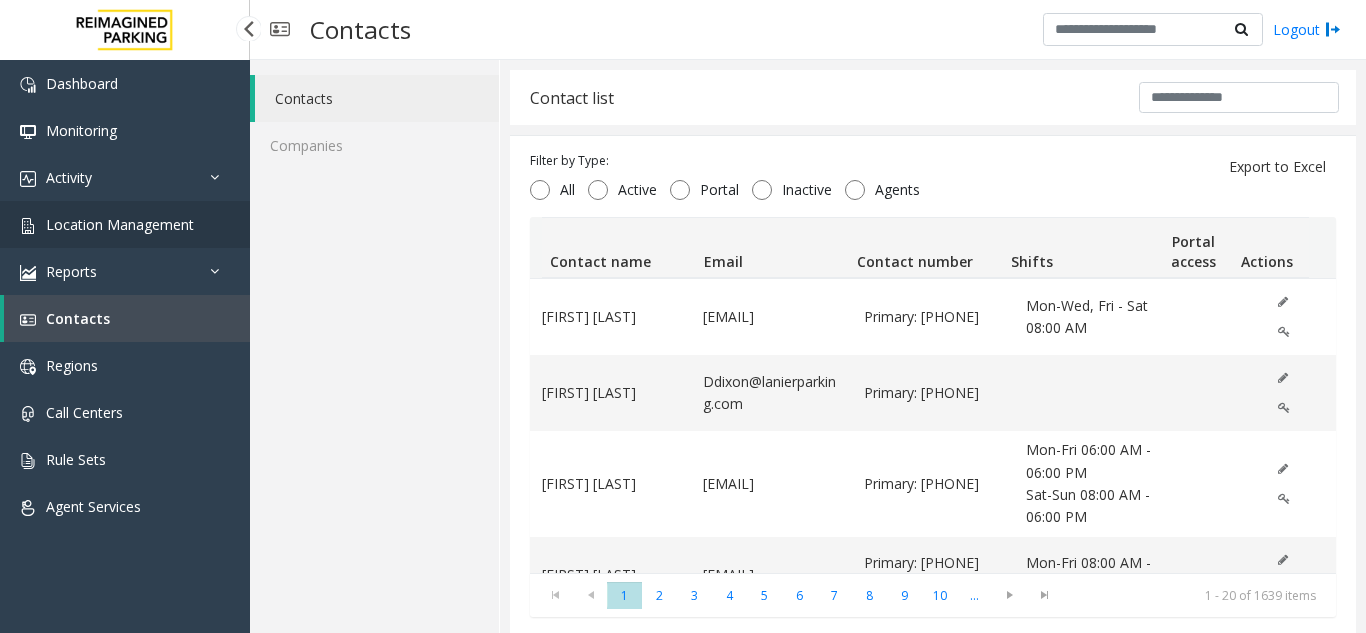 click on "Location Management" at bounding box center (120, 224) 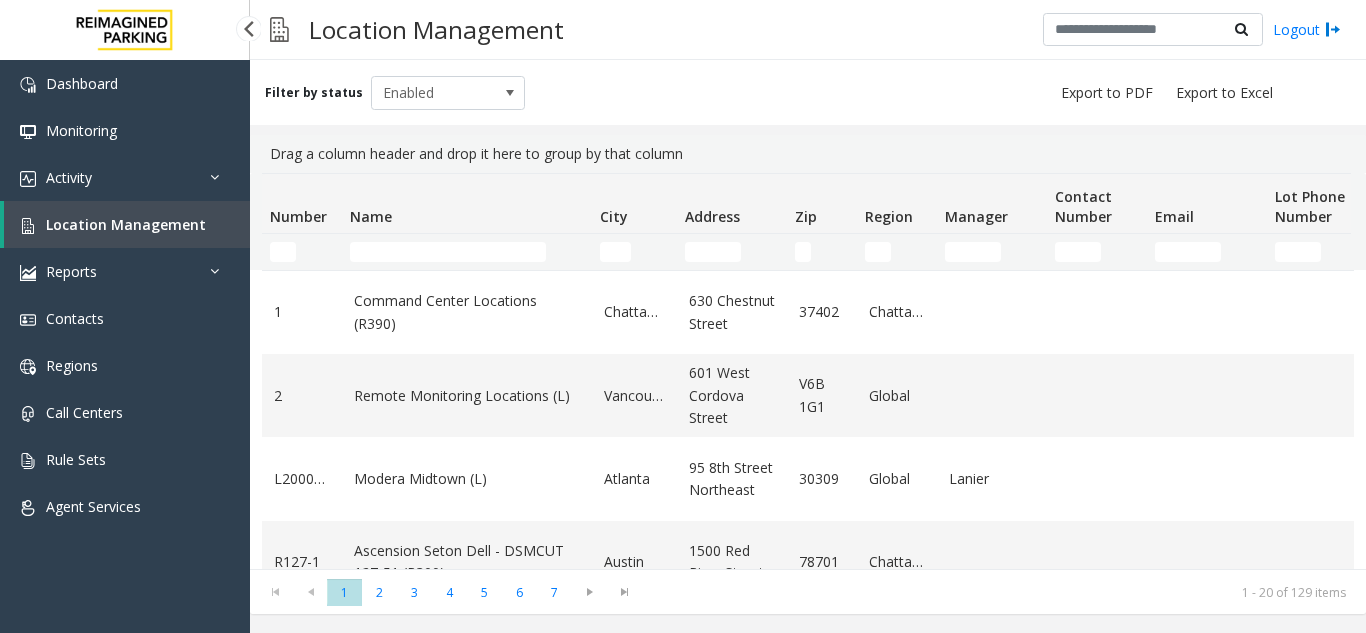 click on "Location Management" at bounding box center (126, 224) 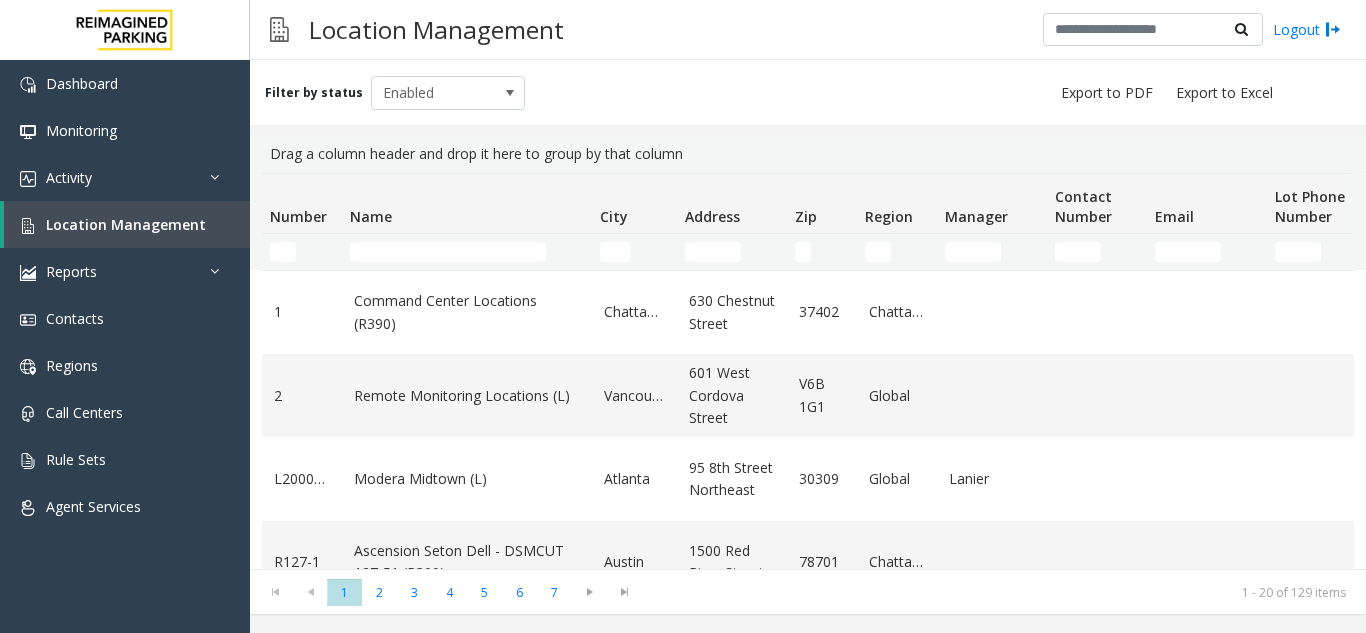 scroll, scrollTop: 0, scrollLeft: 0, axis: both 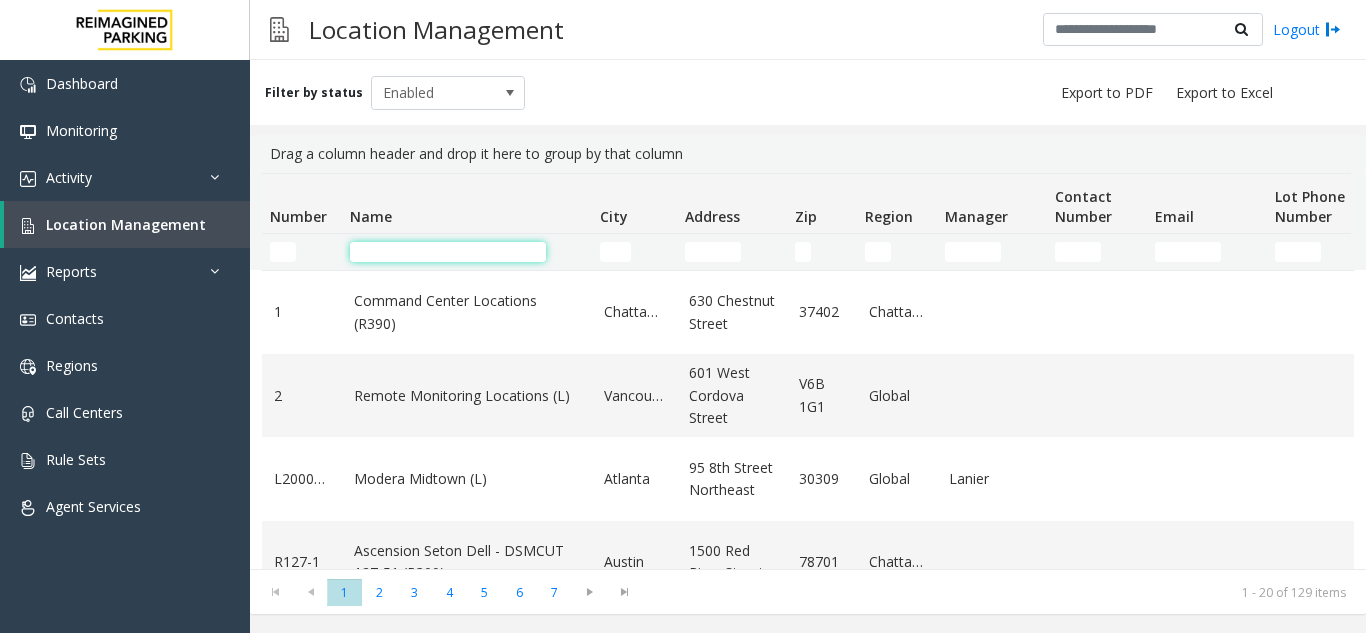 click 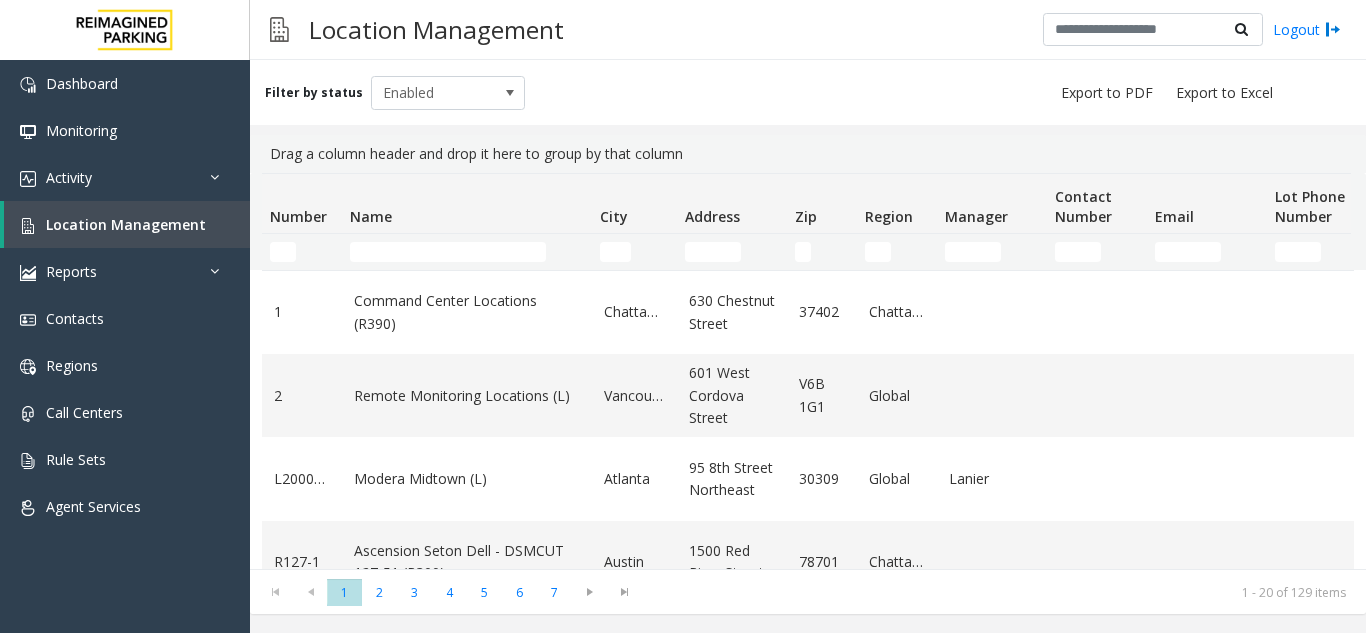 scroll, scrollTop: 0, scrollLeft: 0, axis: both 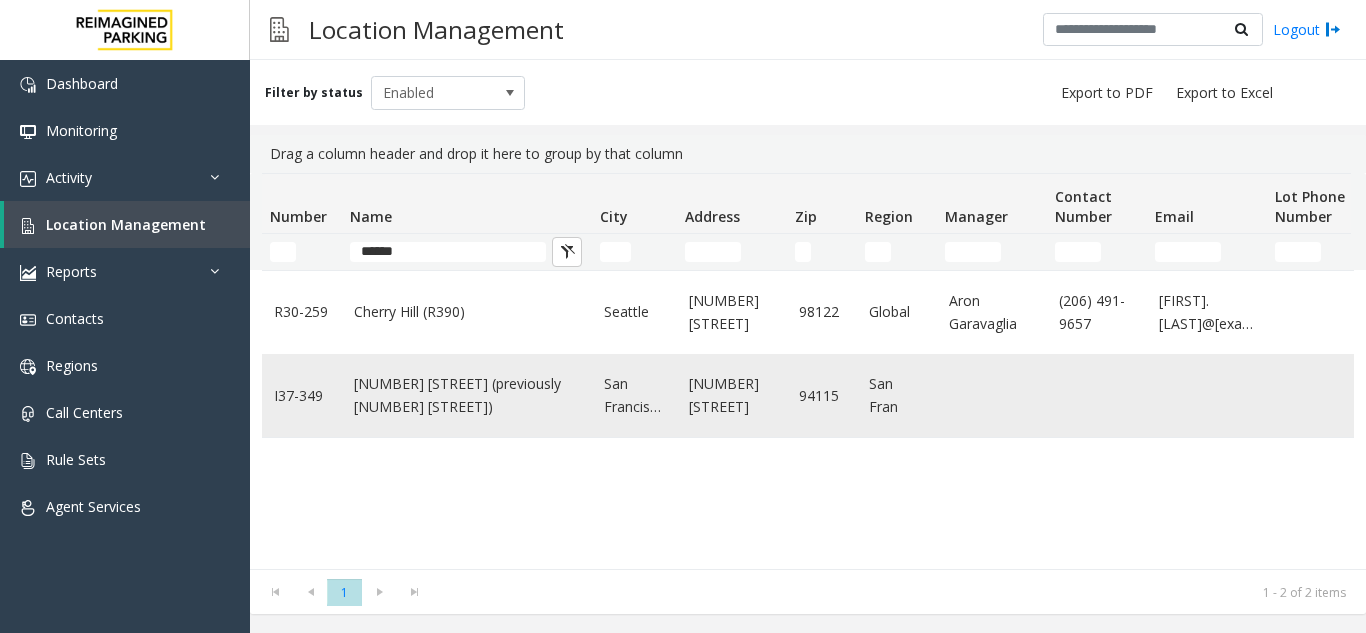 type on "******" 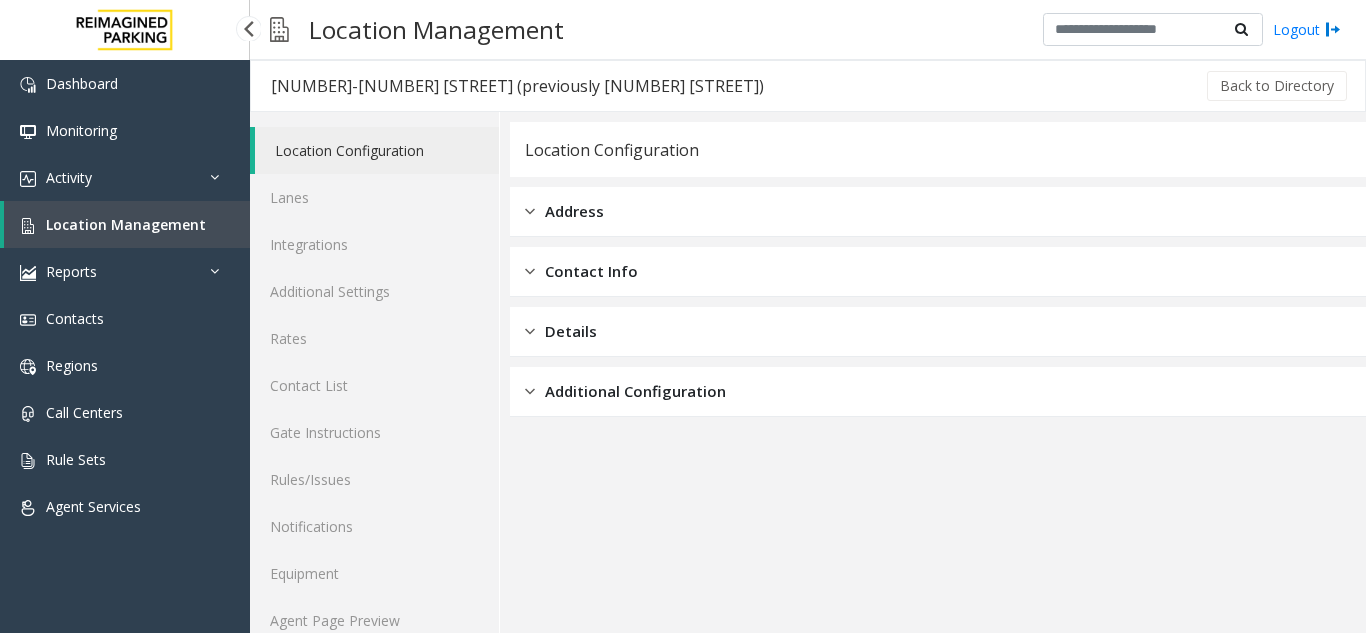 click on "Location Management" at bounding box center [126, 224] 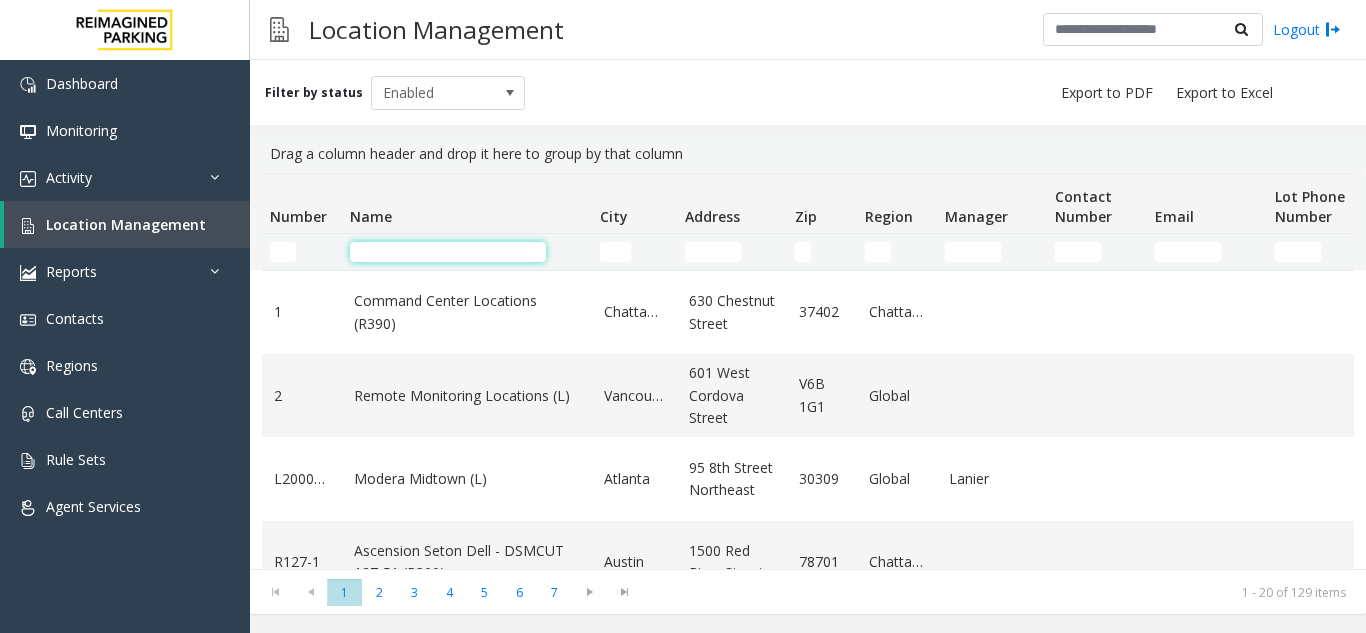 click 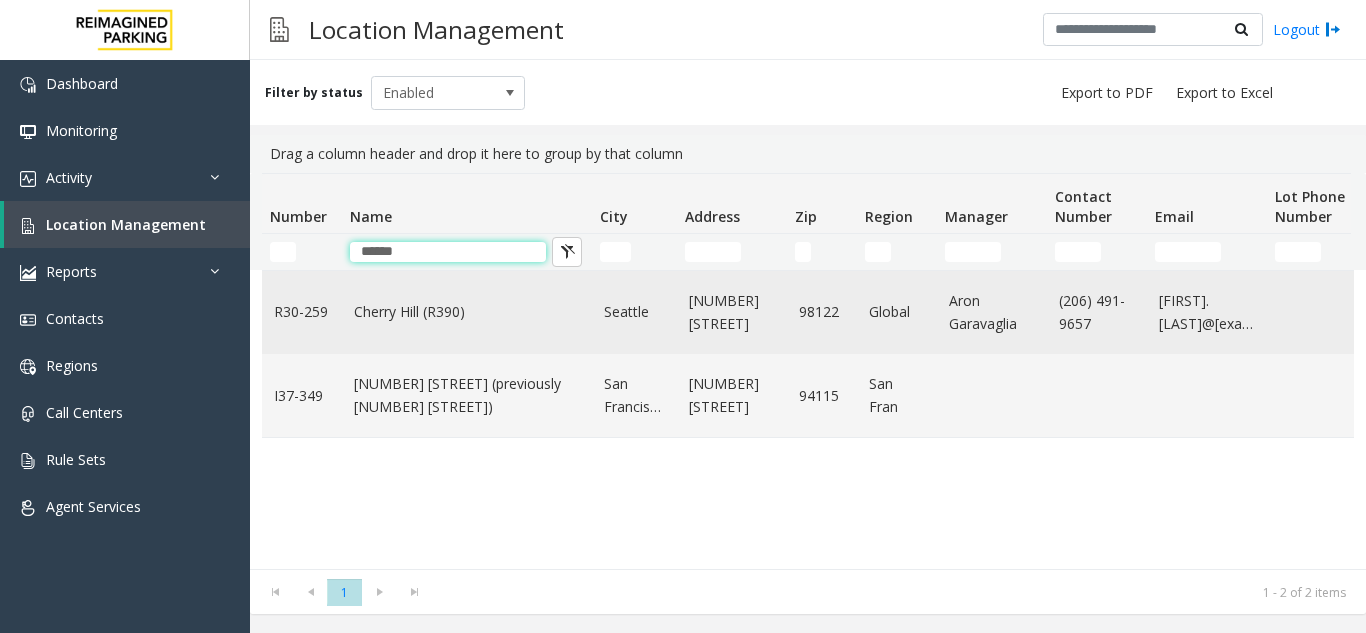 type on "******" 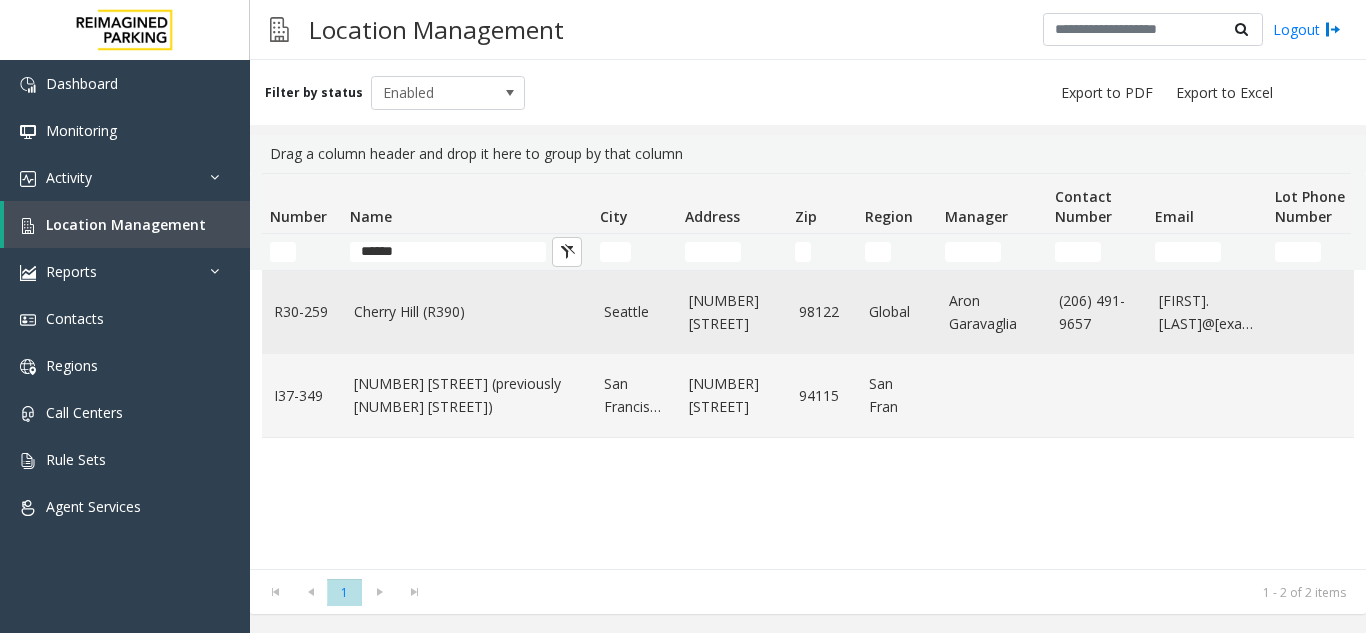 click on "Cherry Hill (R390)" 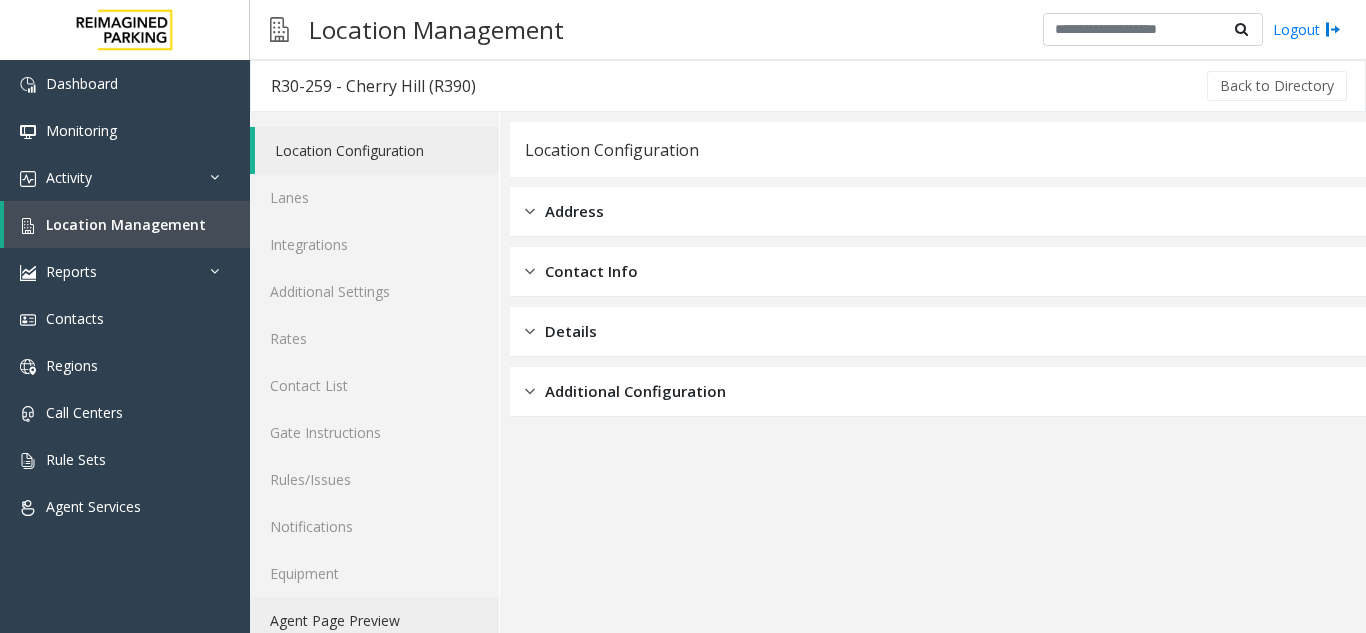 click on "Agent Page Preview" 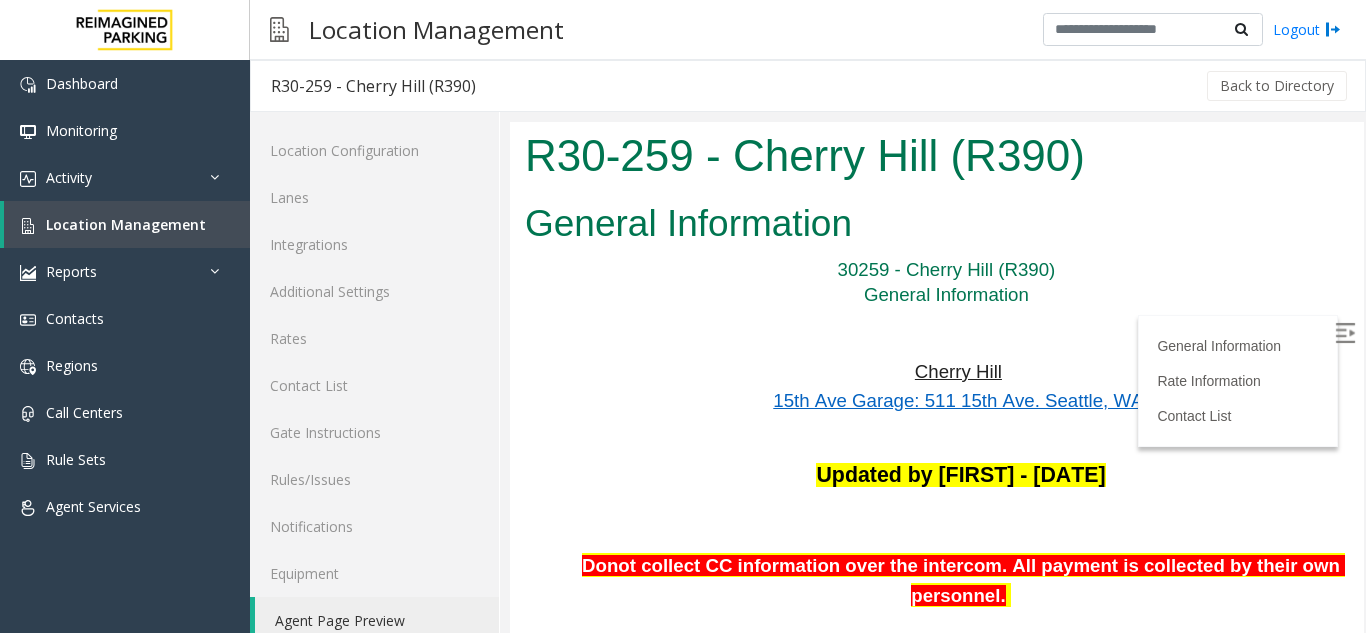 scroll, scrollTop: 0, scrollLeft: 0, axis: both 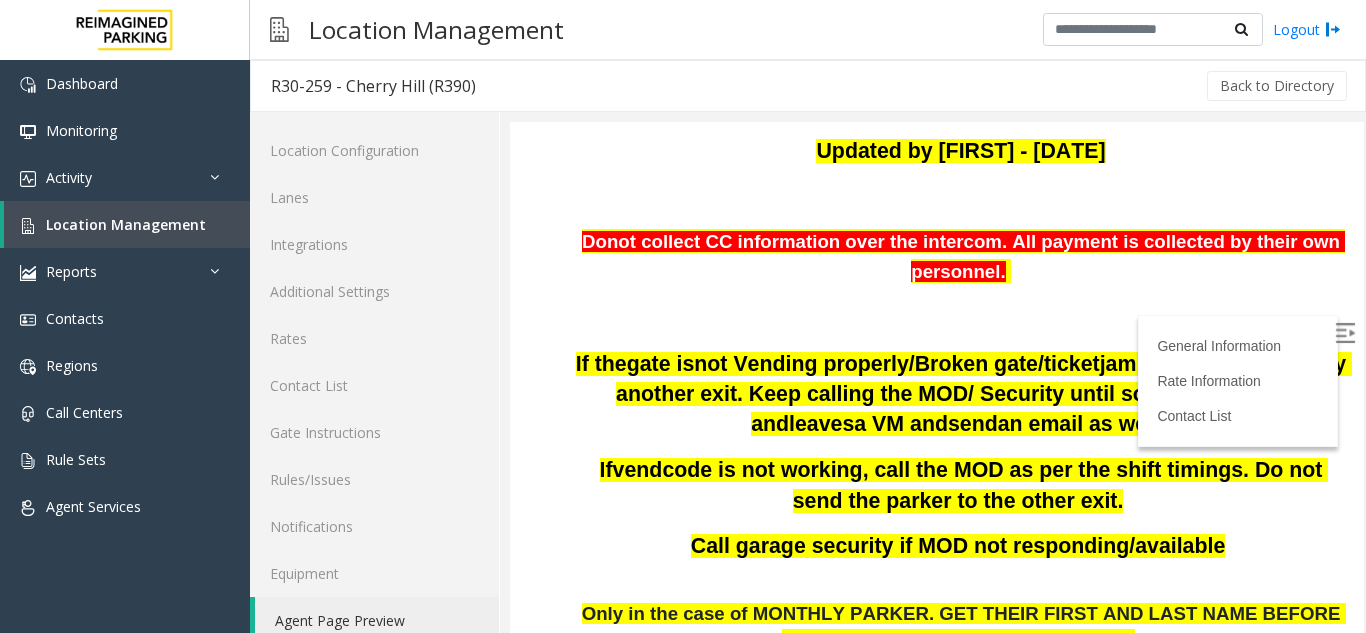 click at bounding box center (1345, 333) 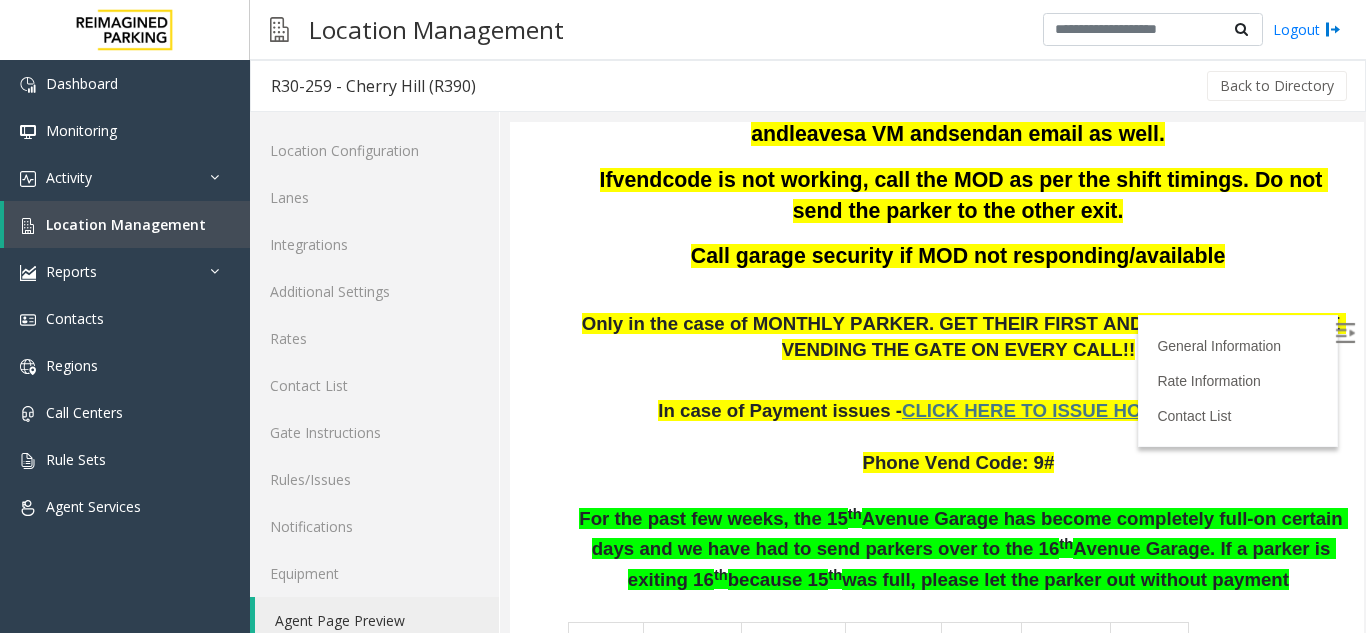 scroll, scrollTop: 444, scrollLeft: 0, axis: vertical 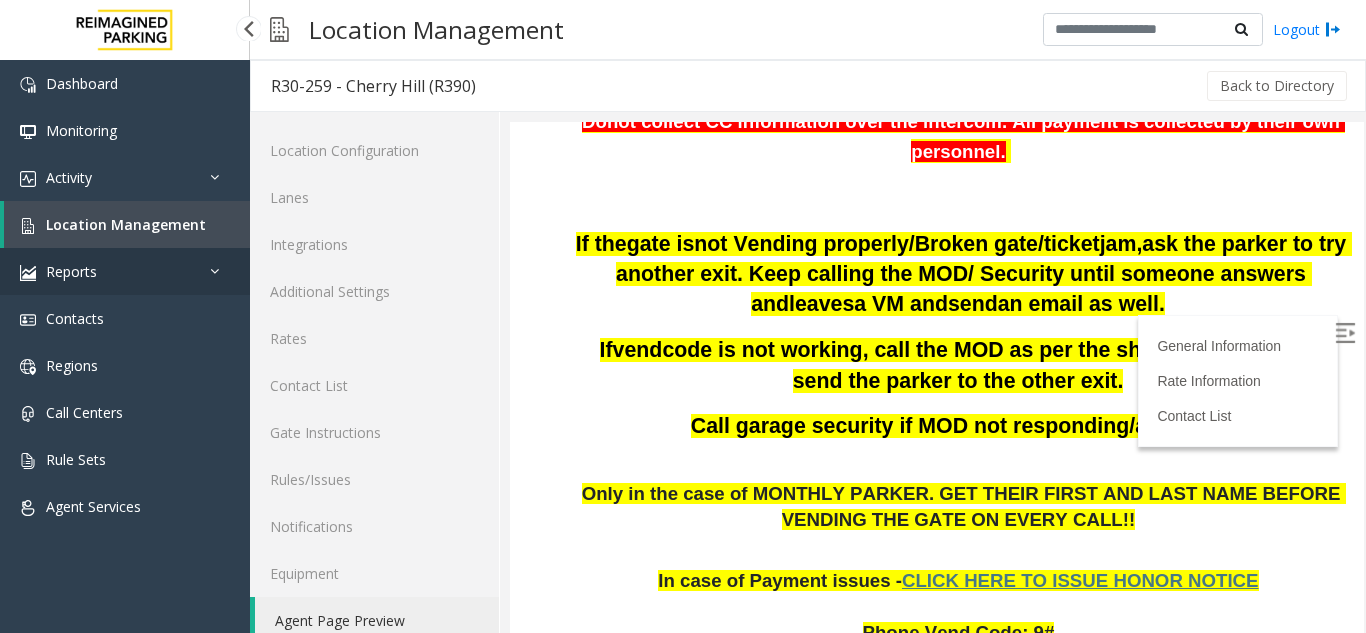 click on "Reports" at bounding box center [125, 271] 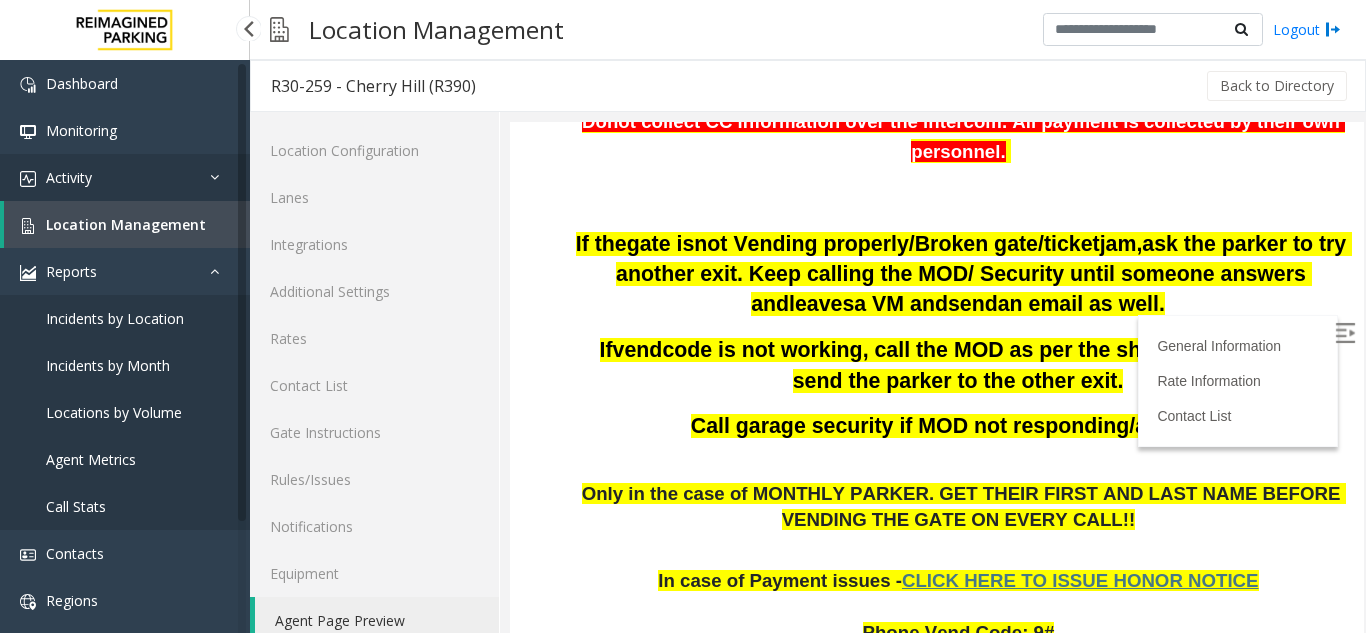 click on "Activity" at bounding box center [125, 177] 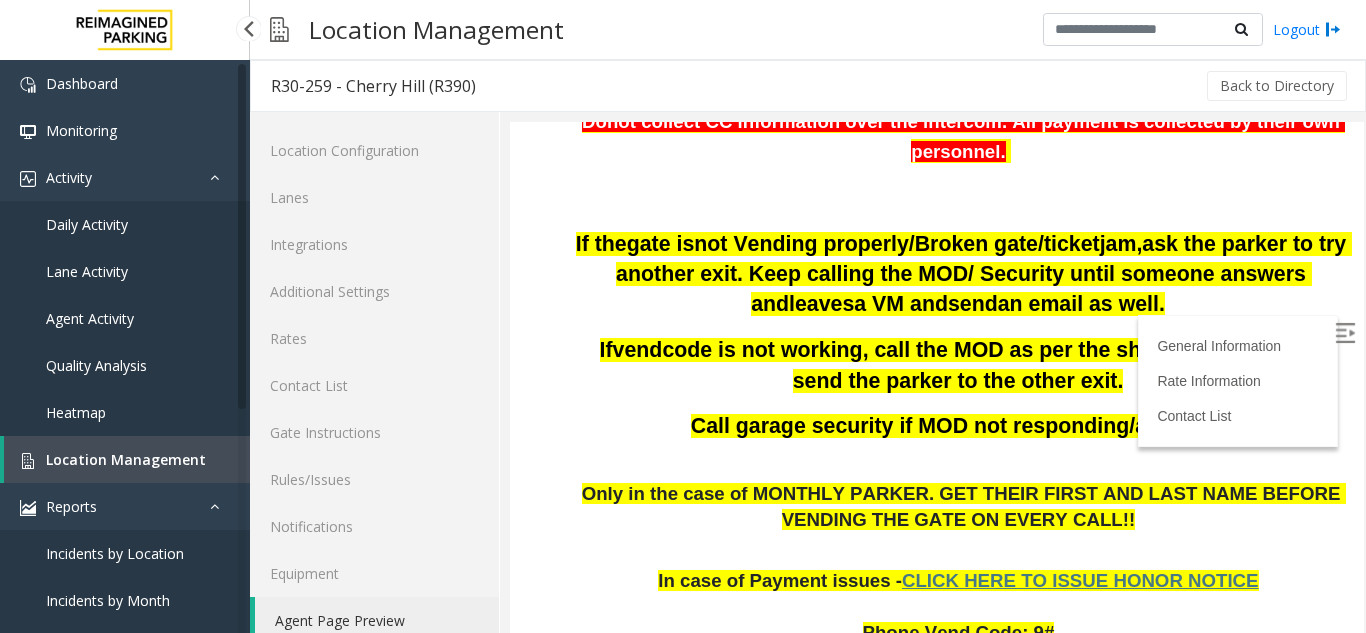 click on "Lane Activity" at bounding box center [87, 271] 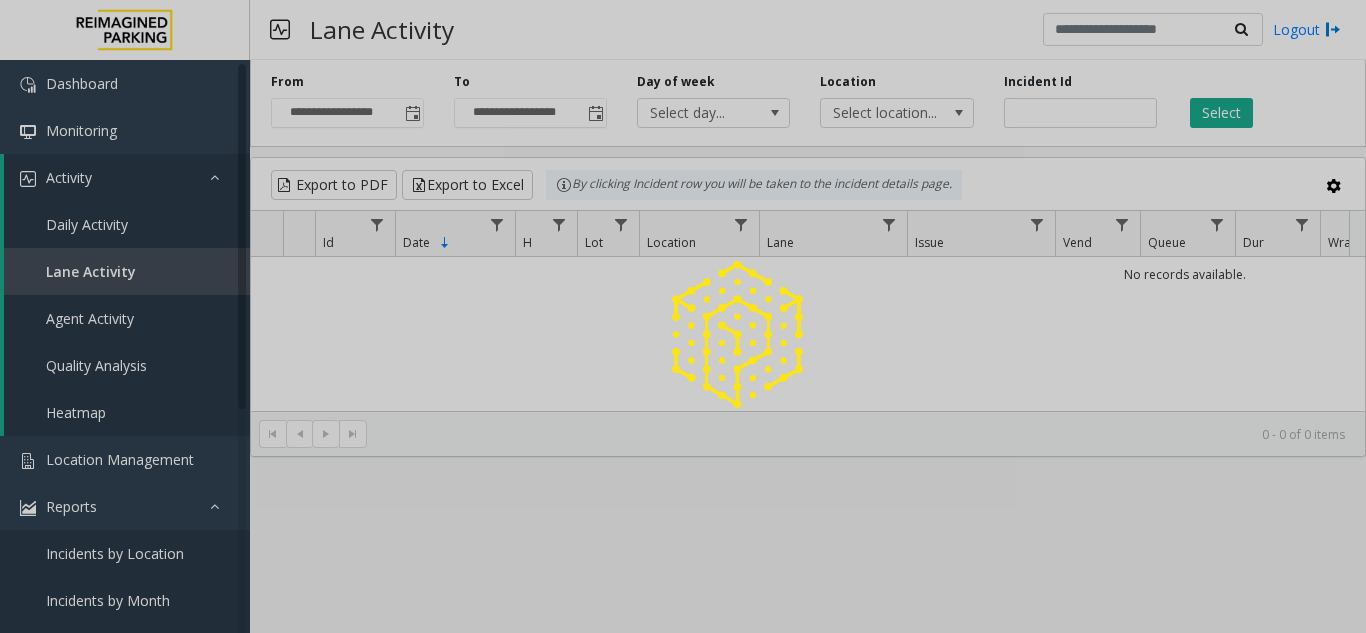 click 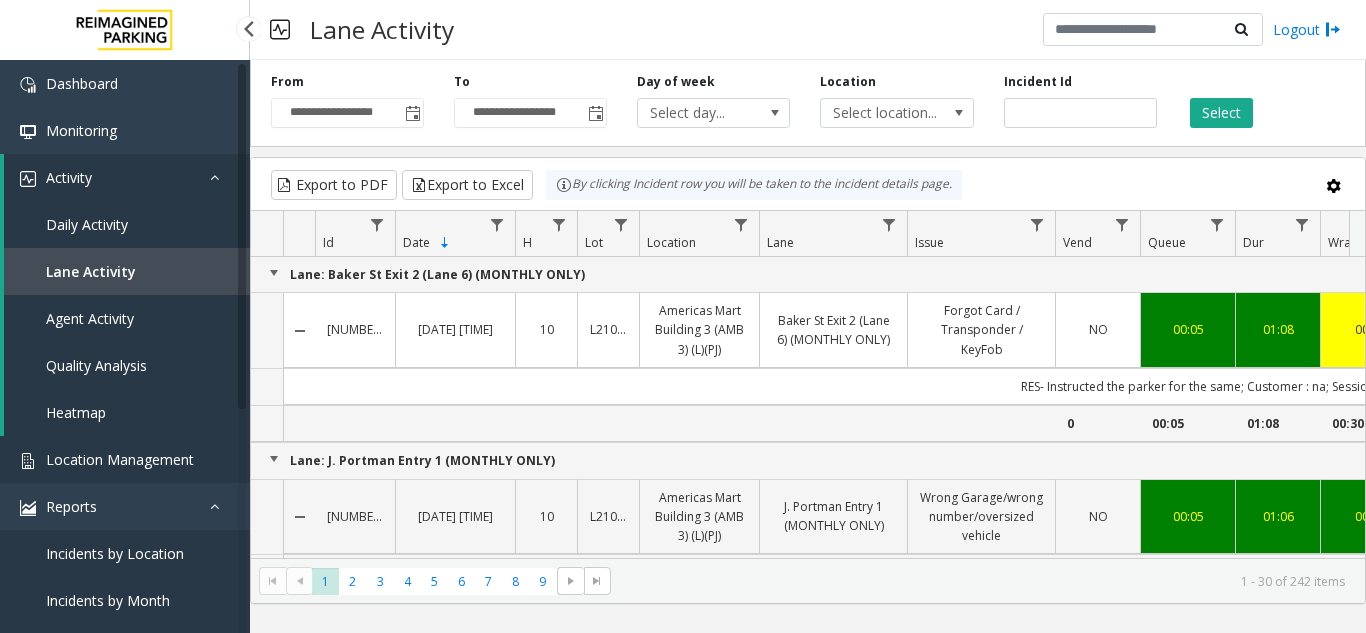 click on "Location Management" at bounding box center [120, 459] 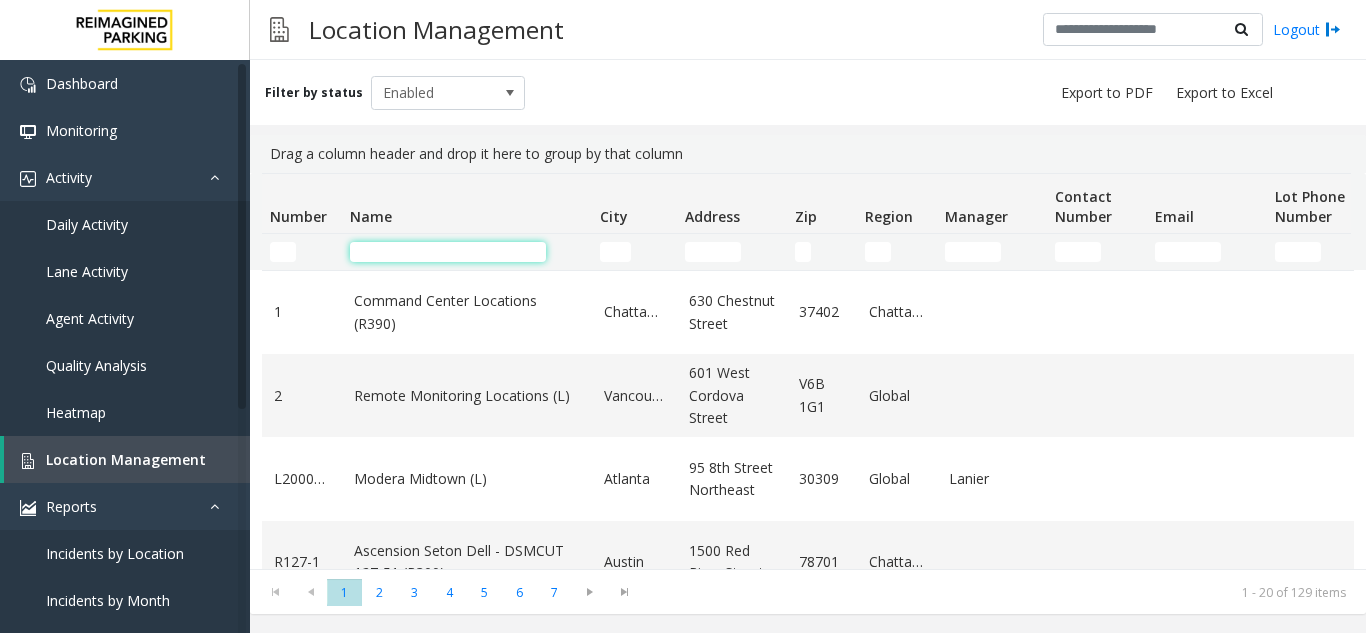 click 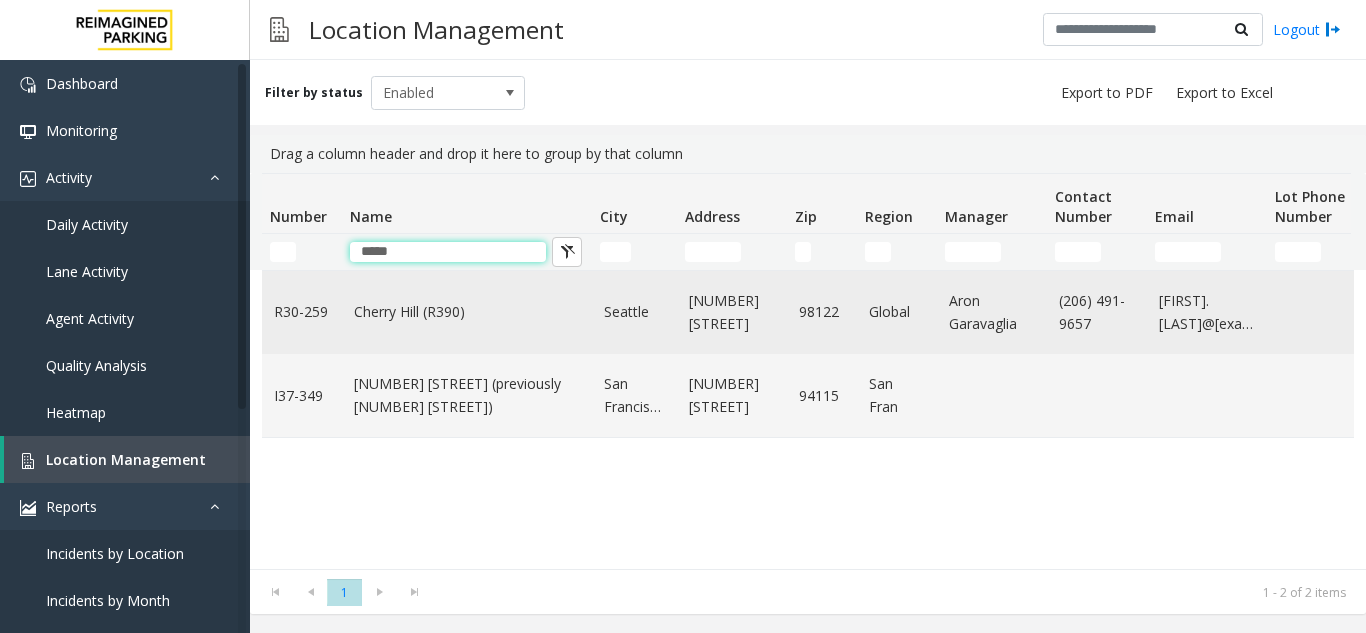type on "*****" 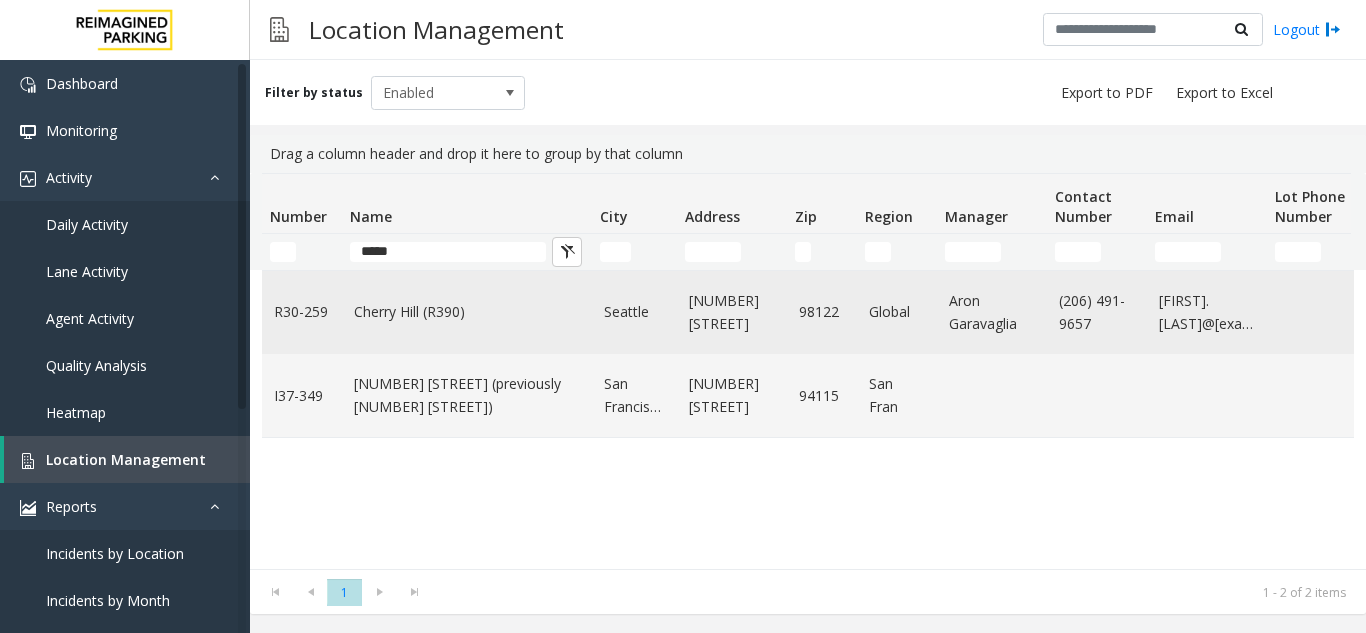 click on "Cherry Hill (R390)" 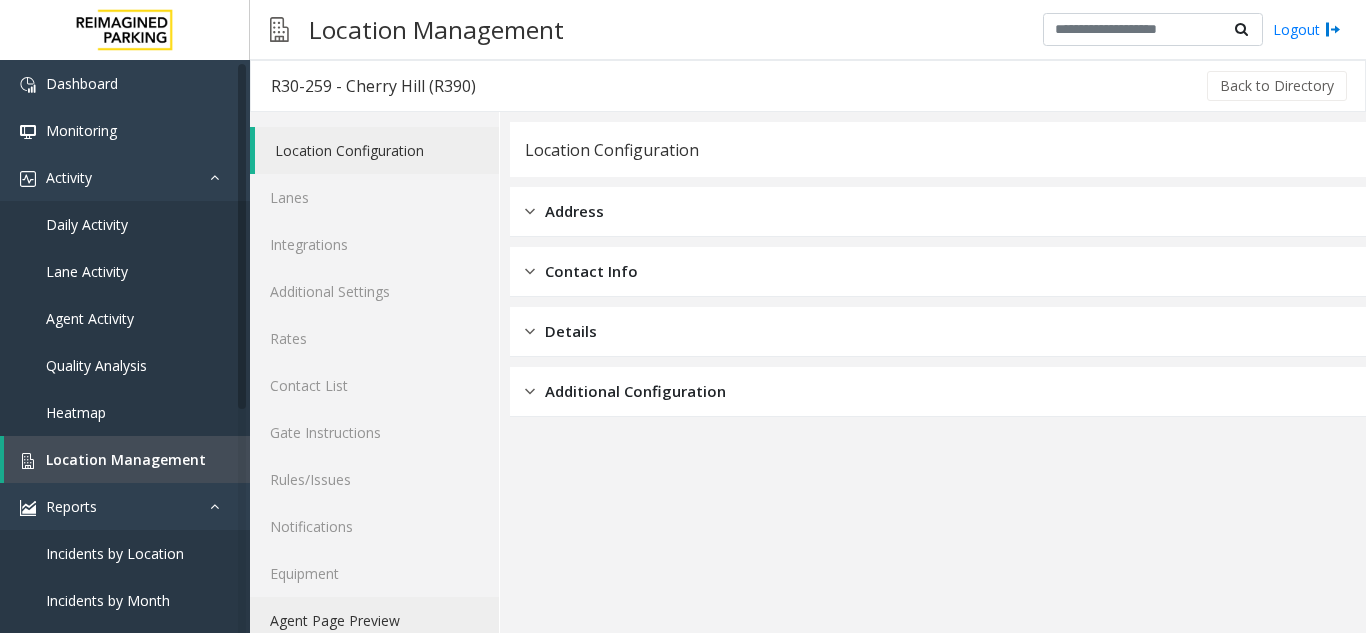 click on "Agent Page Preview" 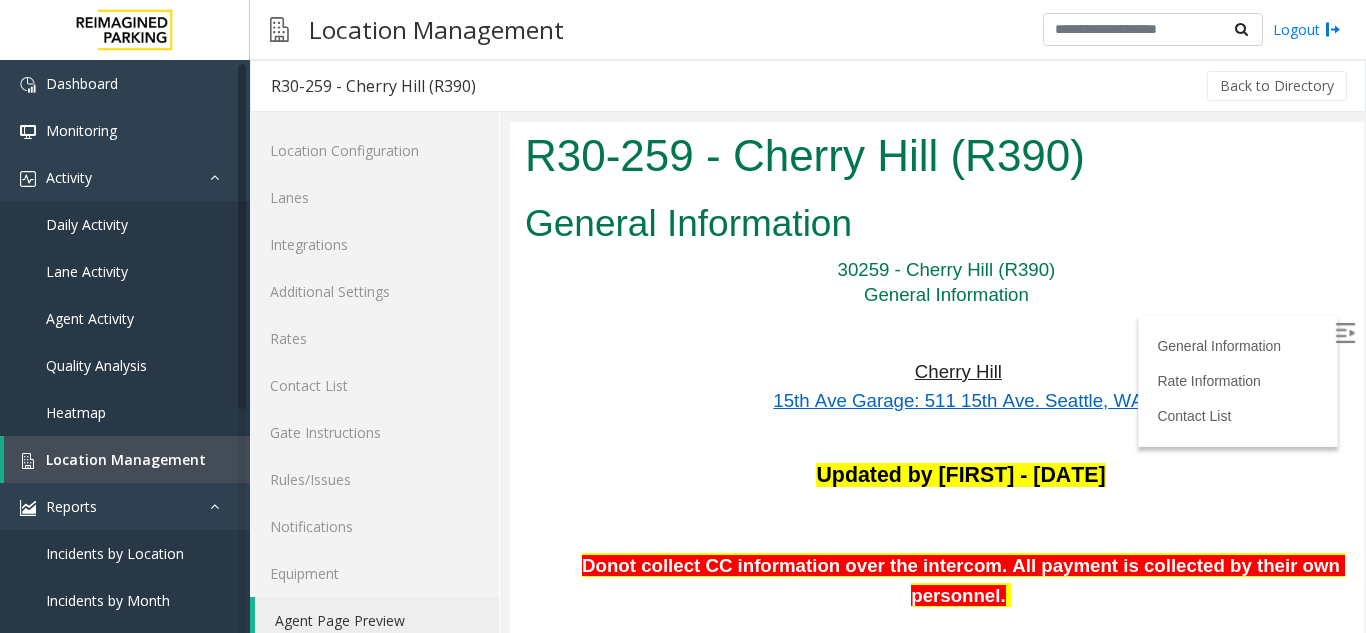 scroll, scrollTop: 0, scrollLeft: 0, axis: both 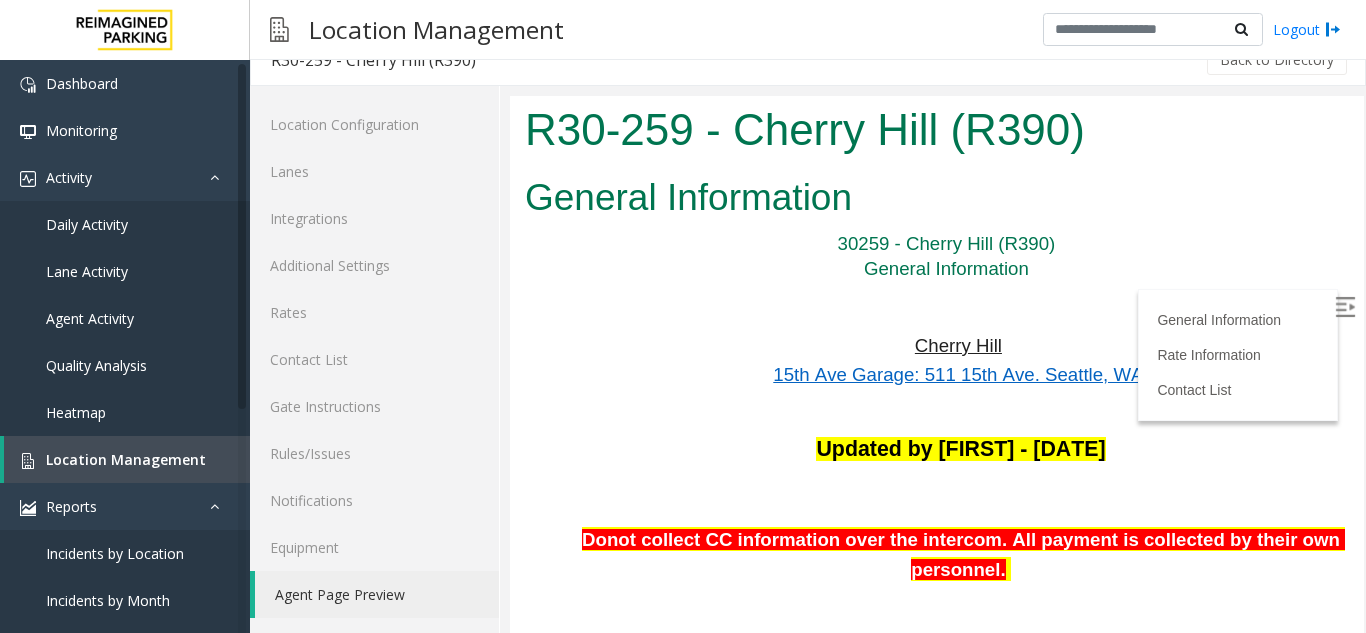 drag, startPoint x: 1361, startPoint y: 206, endPoint x: 749, endPoint y: 185, distance: 612.36017 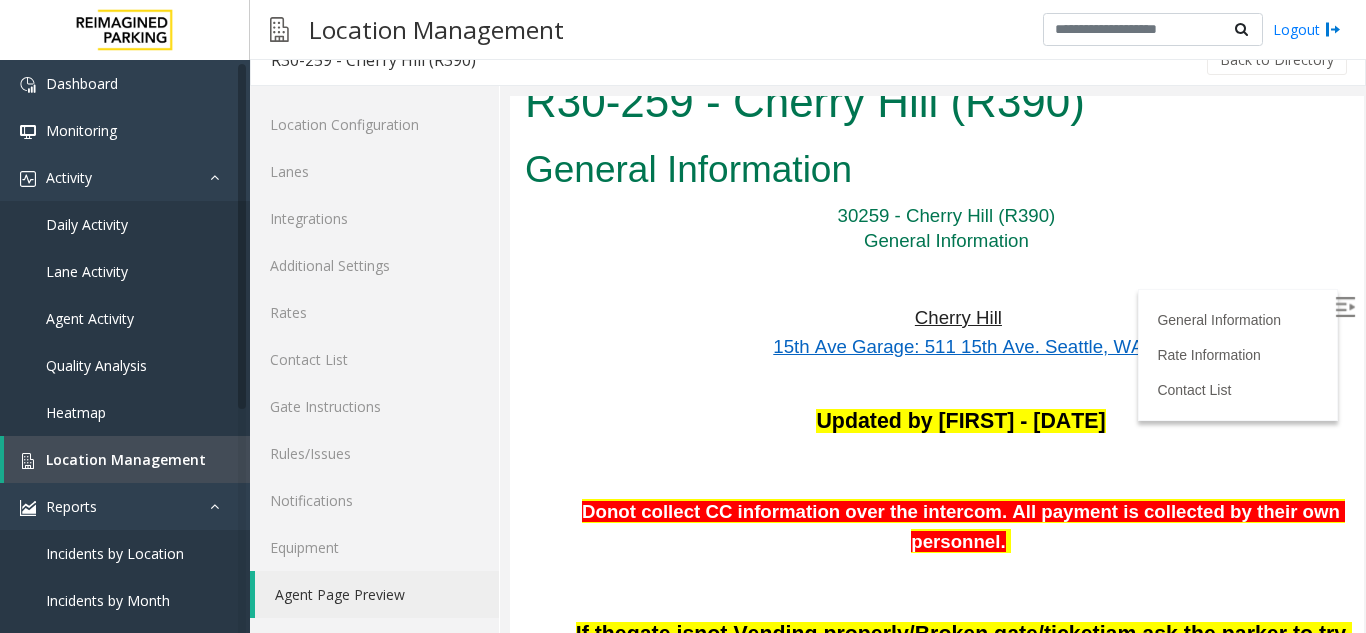 scroll, scrollTop: 0, scrollLeft: 0, axis: both 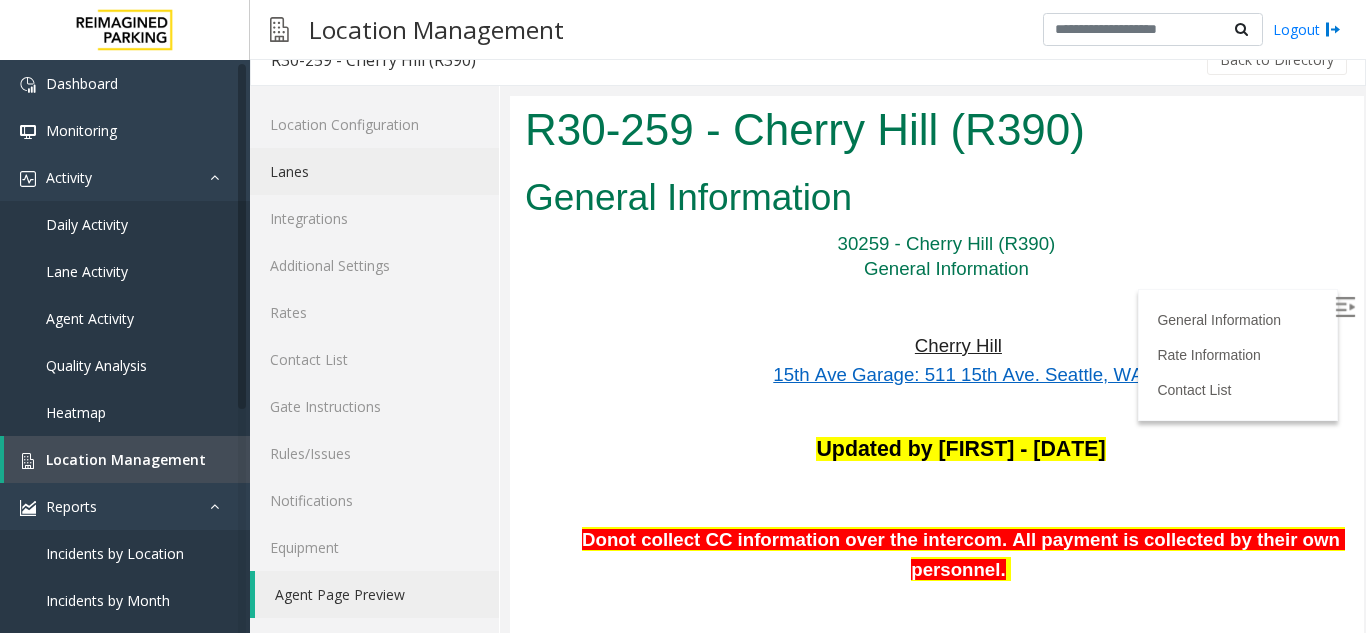 click on "Lanes" 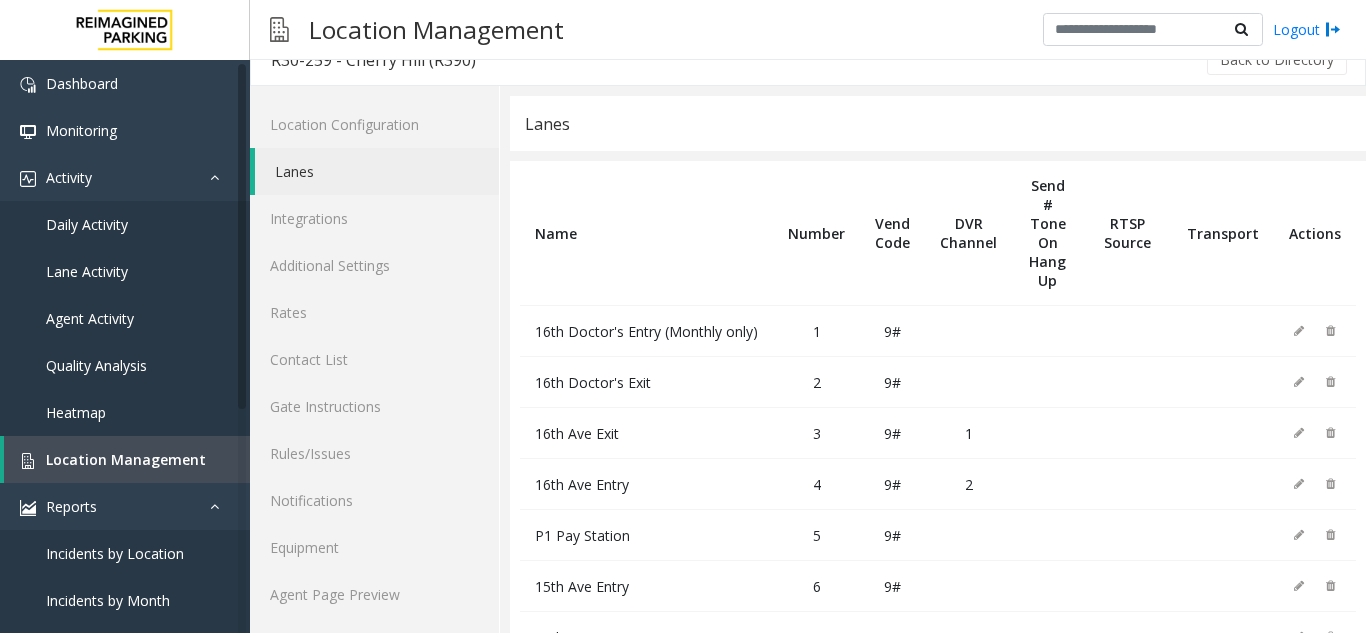 scroll, scrollTop: 96, scrollLeft: 0, axis: vertical 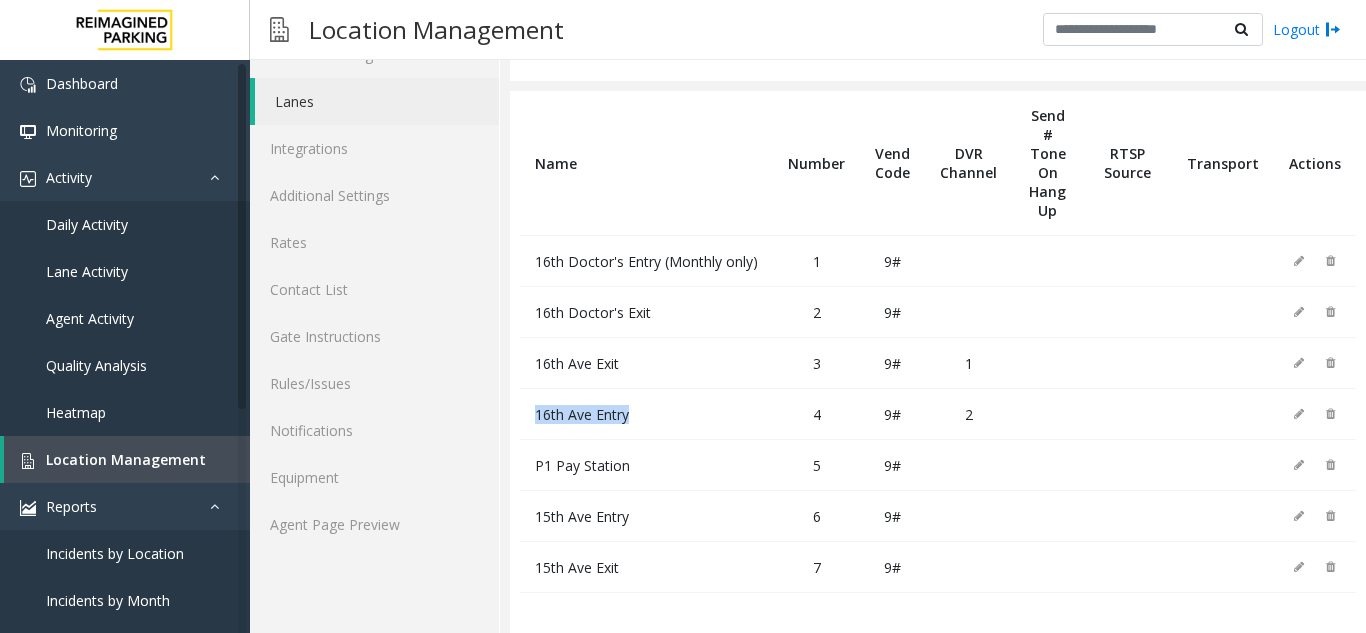 drag, startPoint x: 536, startPoint y: 422, endPoint x: 633, endPoint y: 413, distance: 97.41663 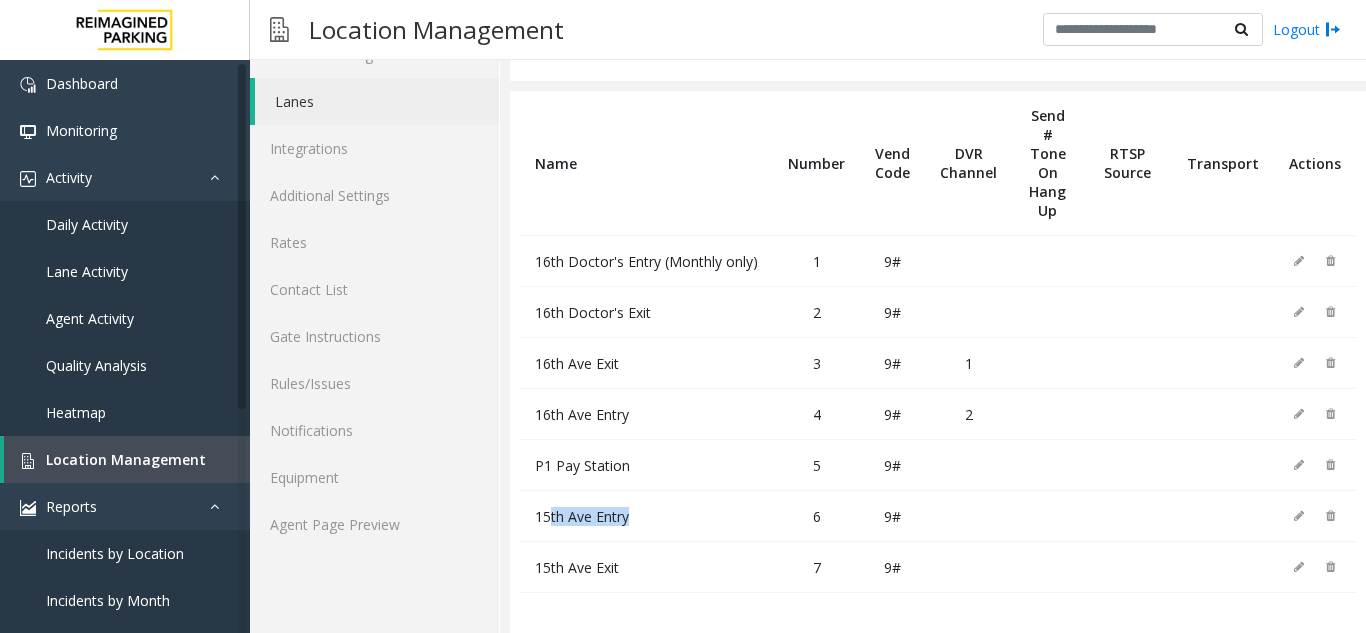 drag, startPoint x: 553, startPoint y: 530, endPoint x: 644, endPoint y: 515, distance: 92.22798 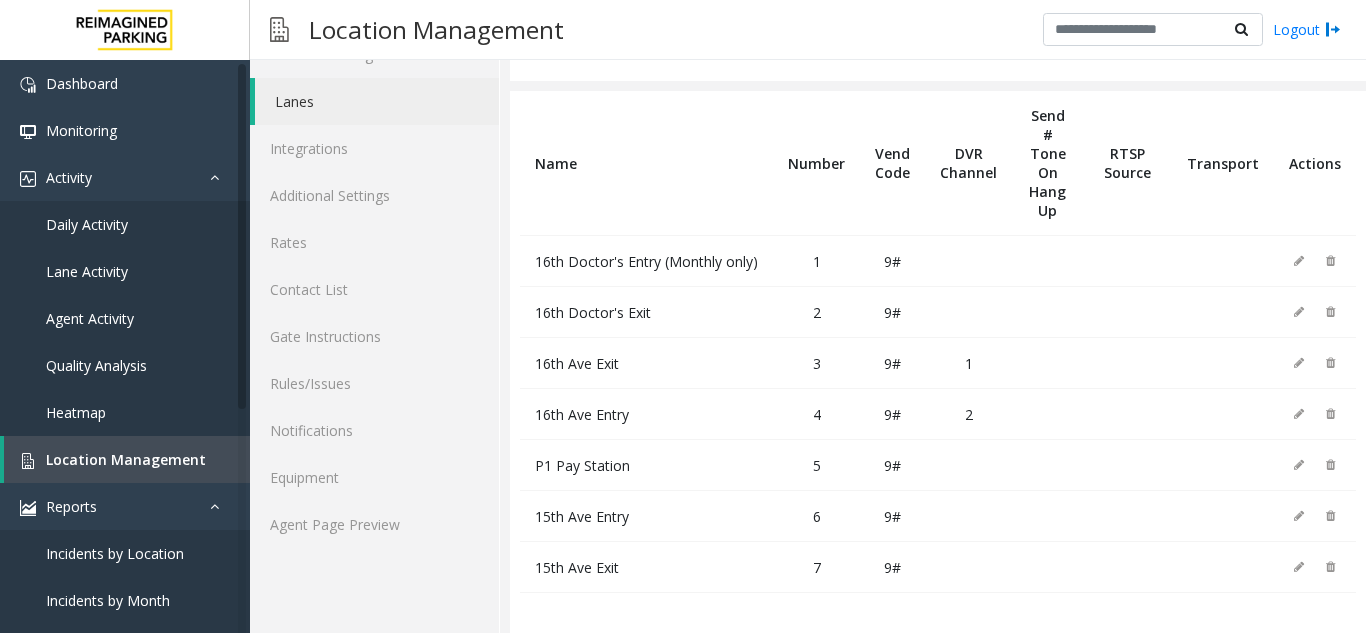 click on "15th Ave Entry" 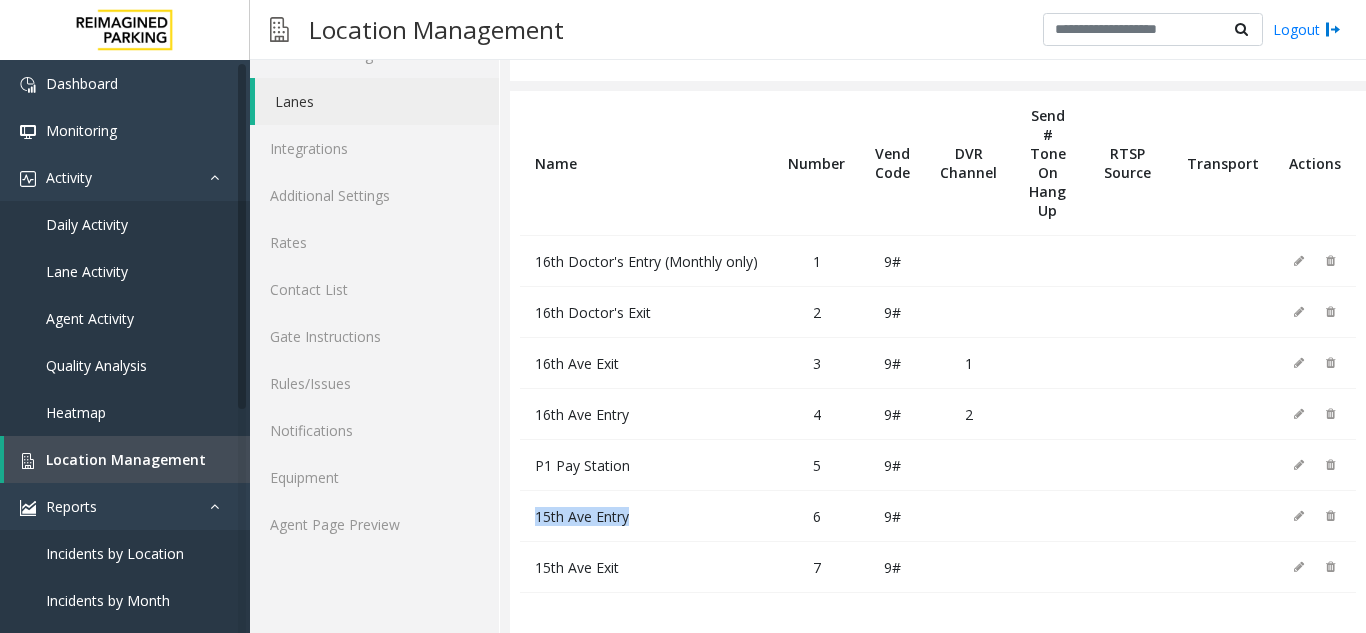 click on "15th Ave Entry" 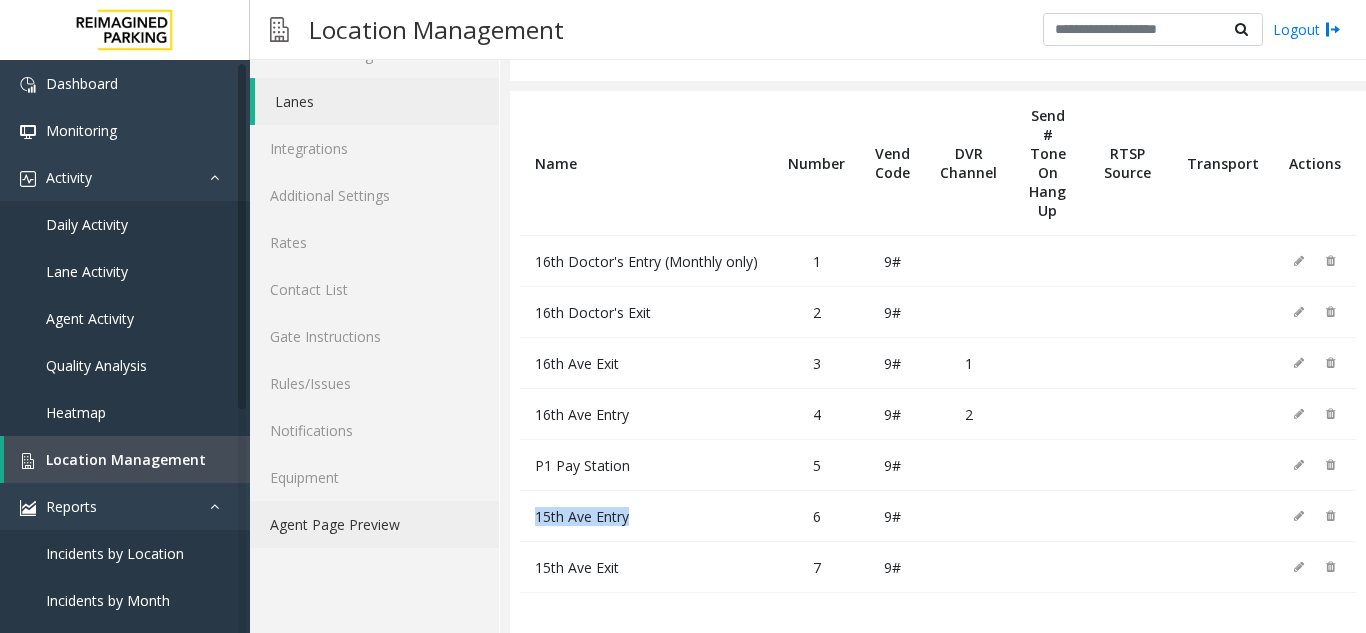 click on "Agent Page Preview" 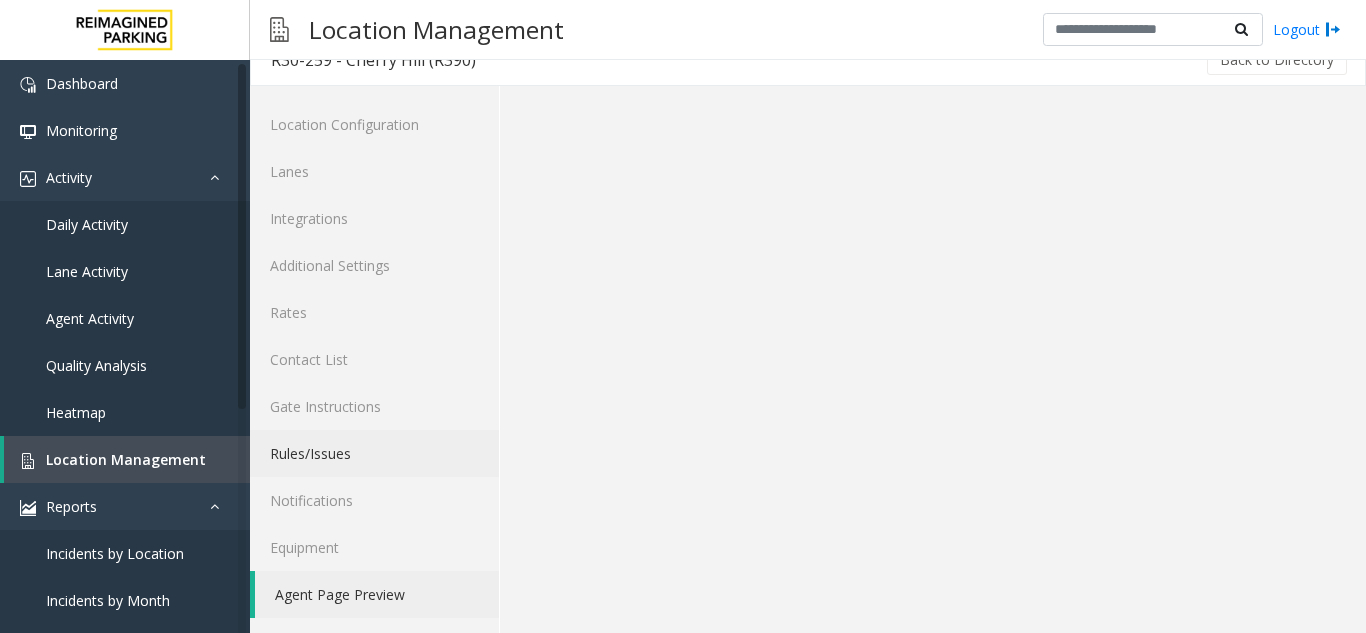 scroll, scrollTop: 26, scrollLeft: 0, axis: vertical 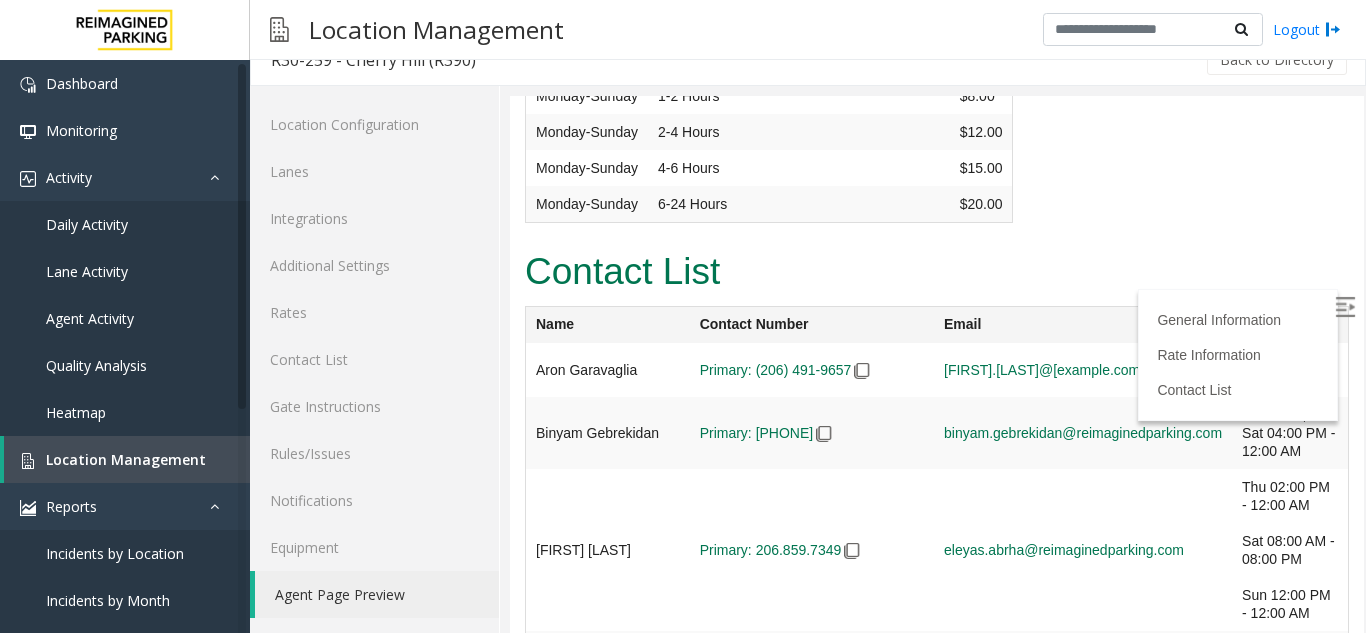 click at bounding box center [1345, 307] 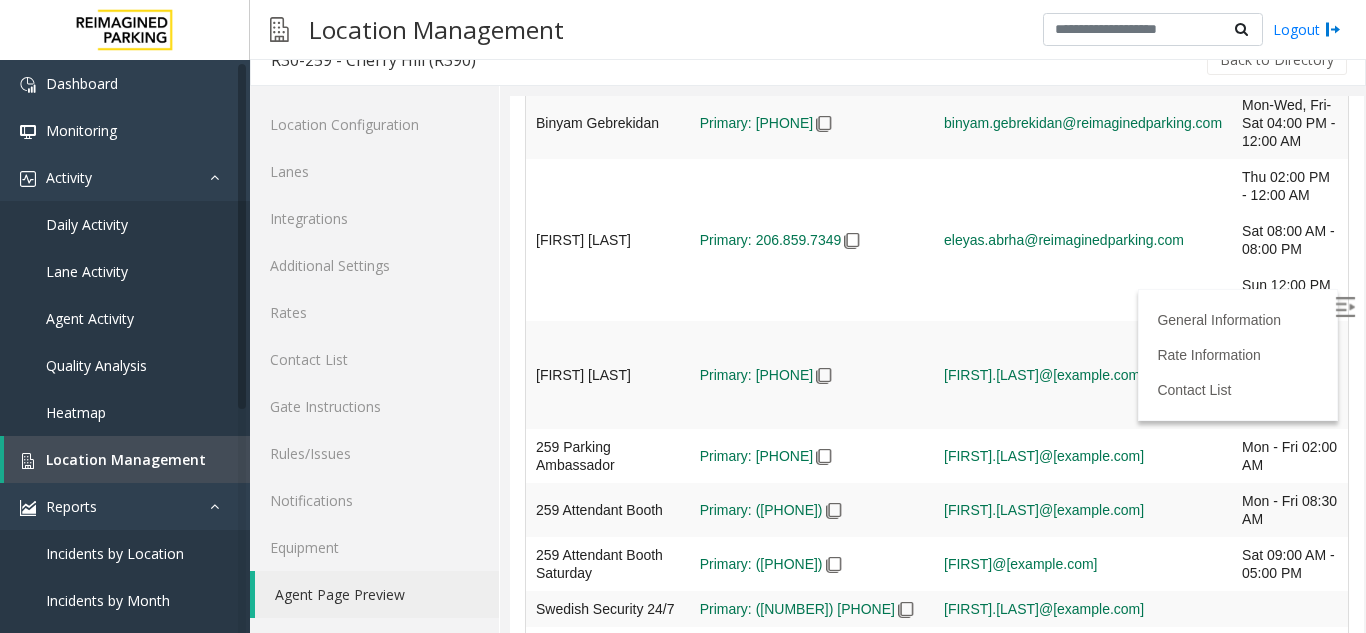 scroll, scrollTop: 8021, scrollLeft: 0, axis: vertical 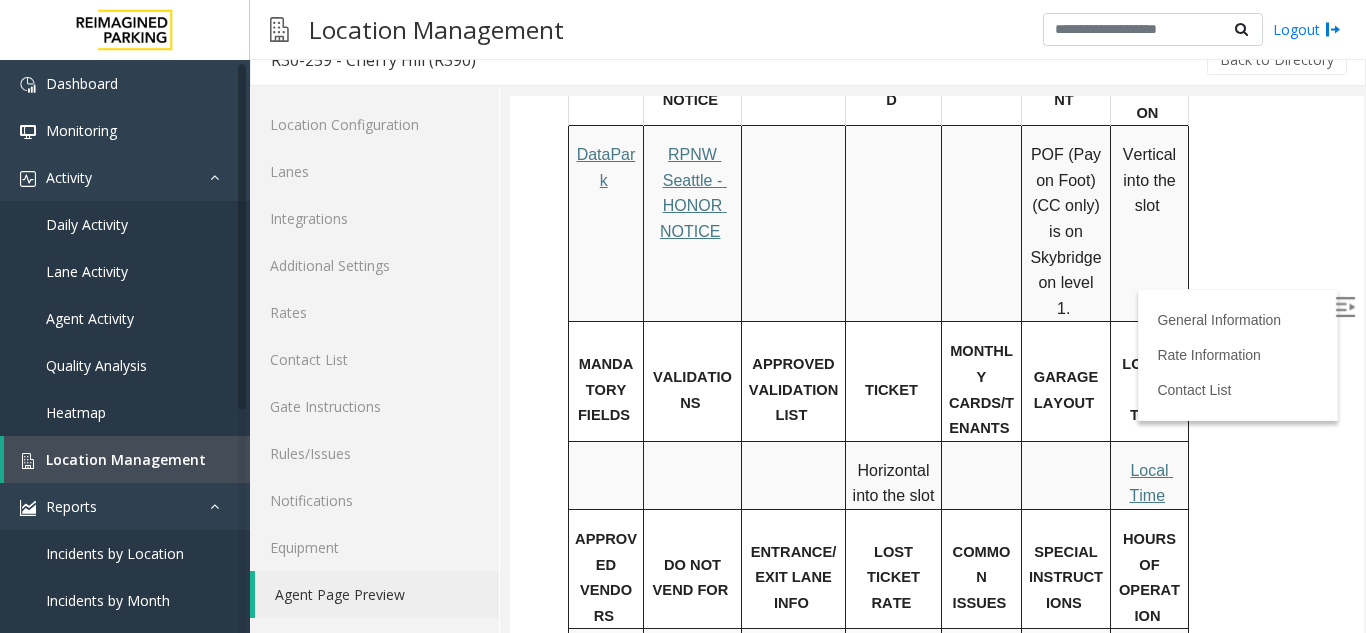 click on "Local Time" at bounding box center (1151, 483) 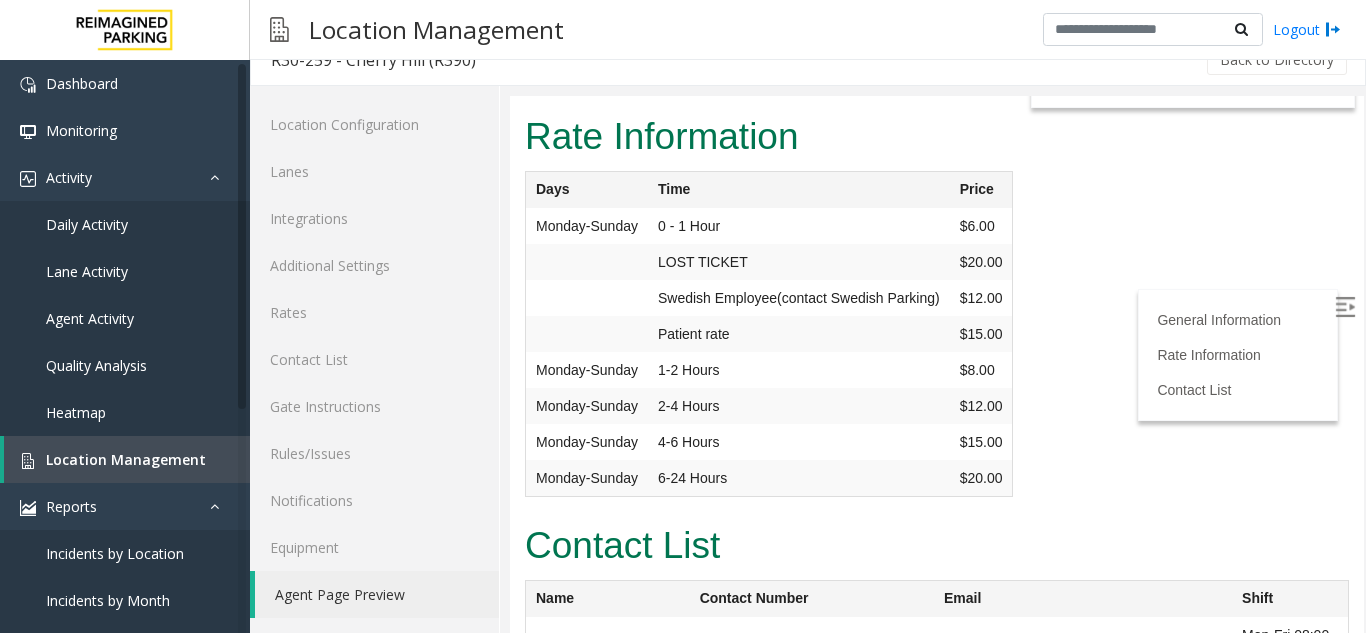 scroll, scrollTop: 7560, scrollLeft: 0, axis: vertical 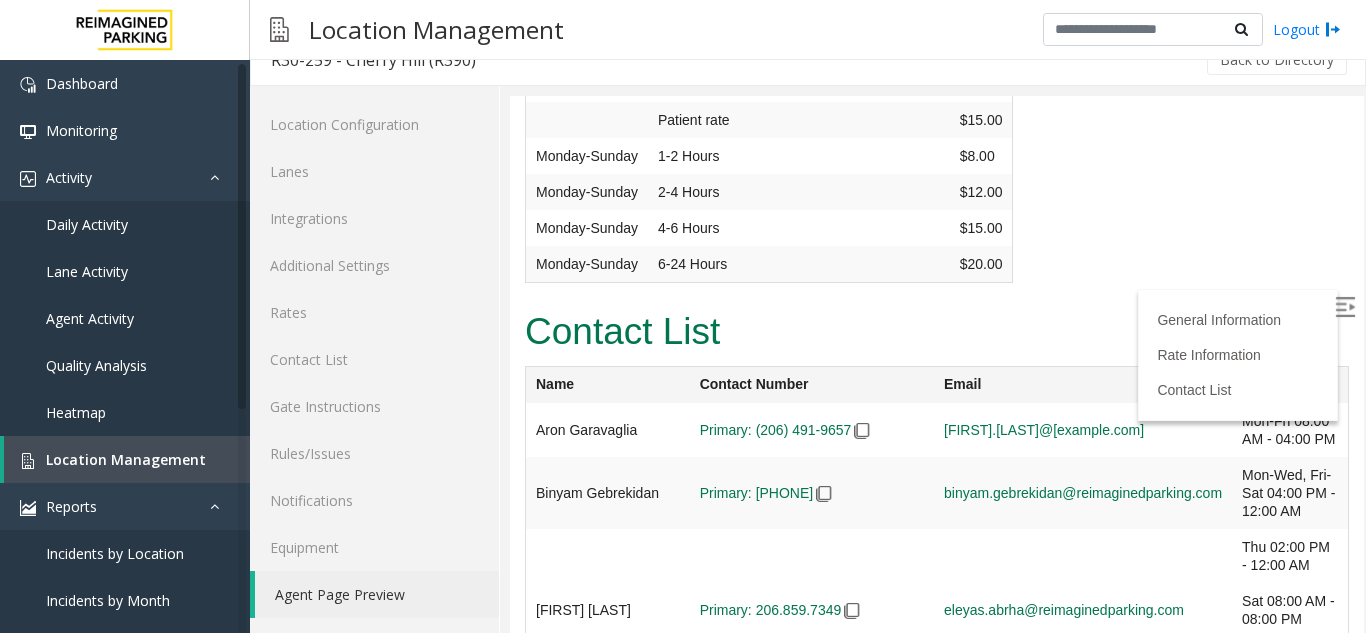 click at bounding box center [862, 431] 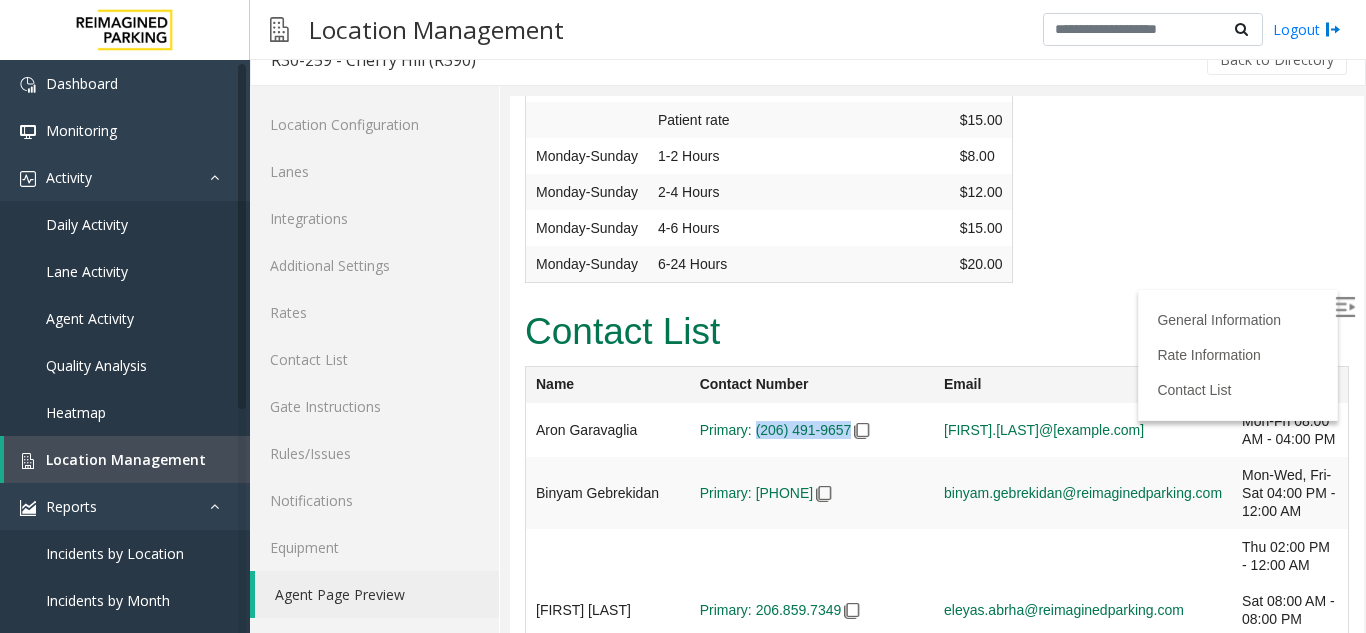 drag, startPoint x: 752, startPoint y: 295, endPoint x: 847, endPoint y: 305, distance: 95.524864 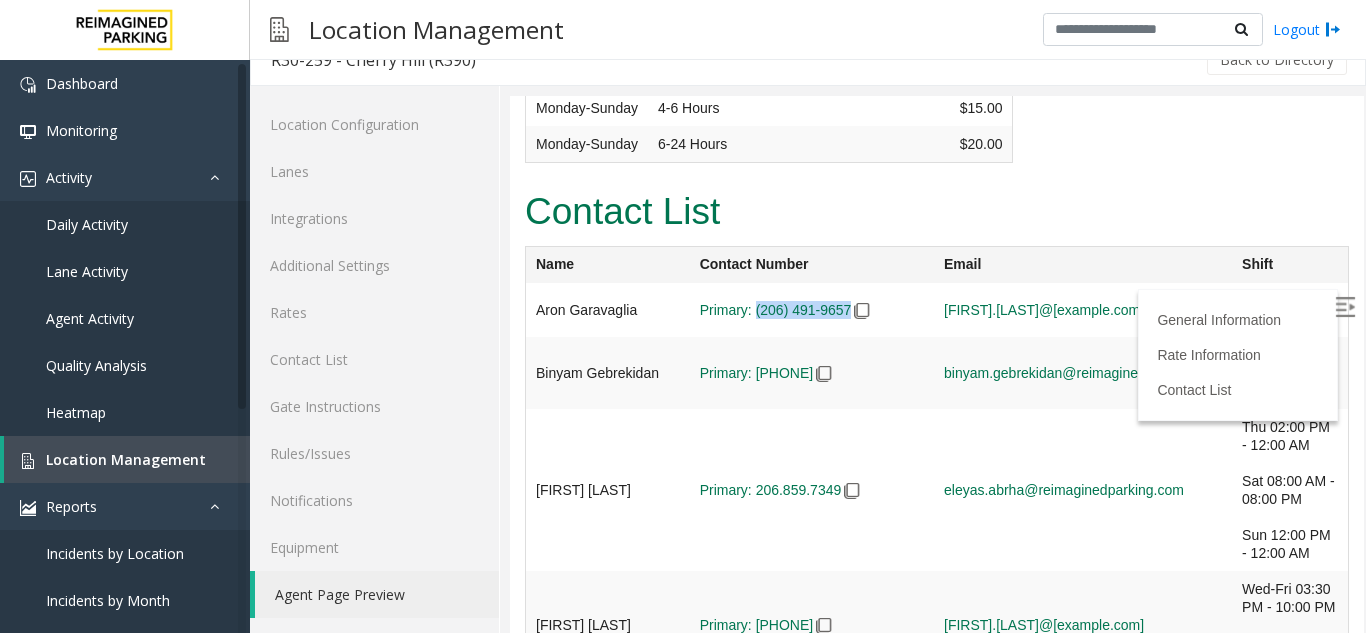 scroll, scrollTop: 7723, scrollLeft: 0, axis: vertical 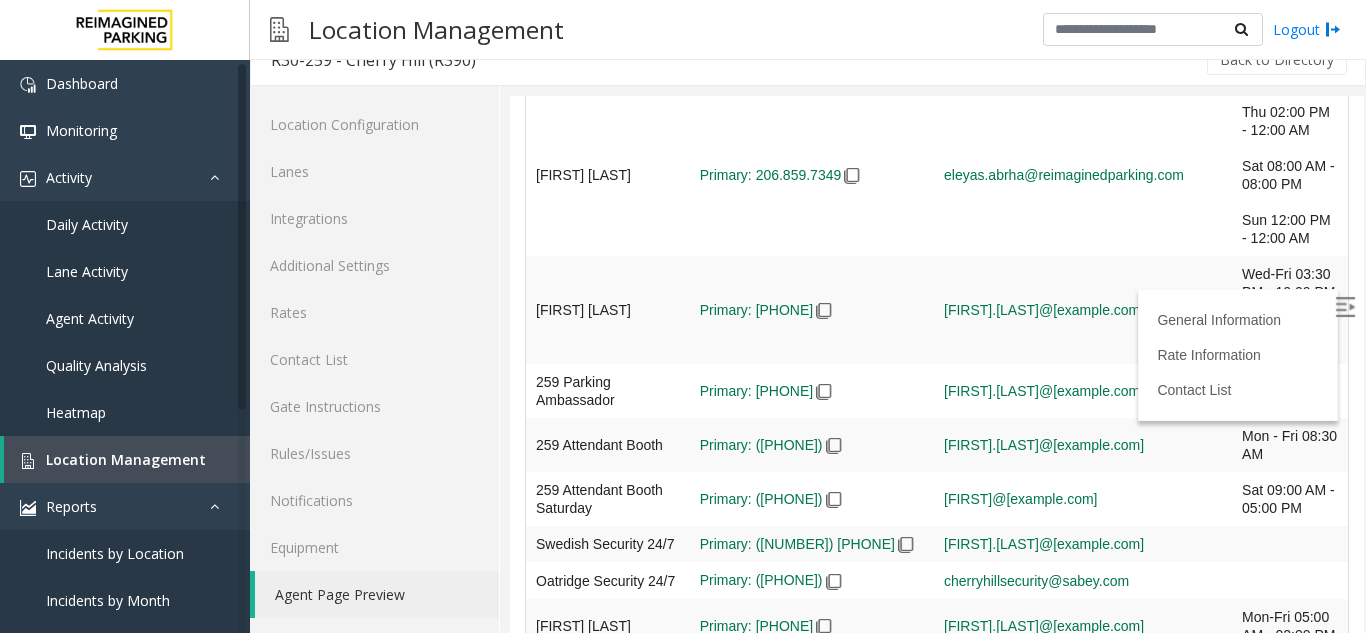 click at bounding box center [824, 627] 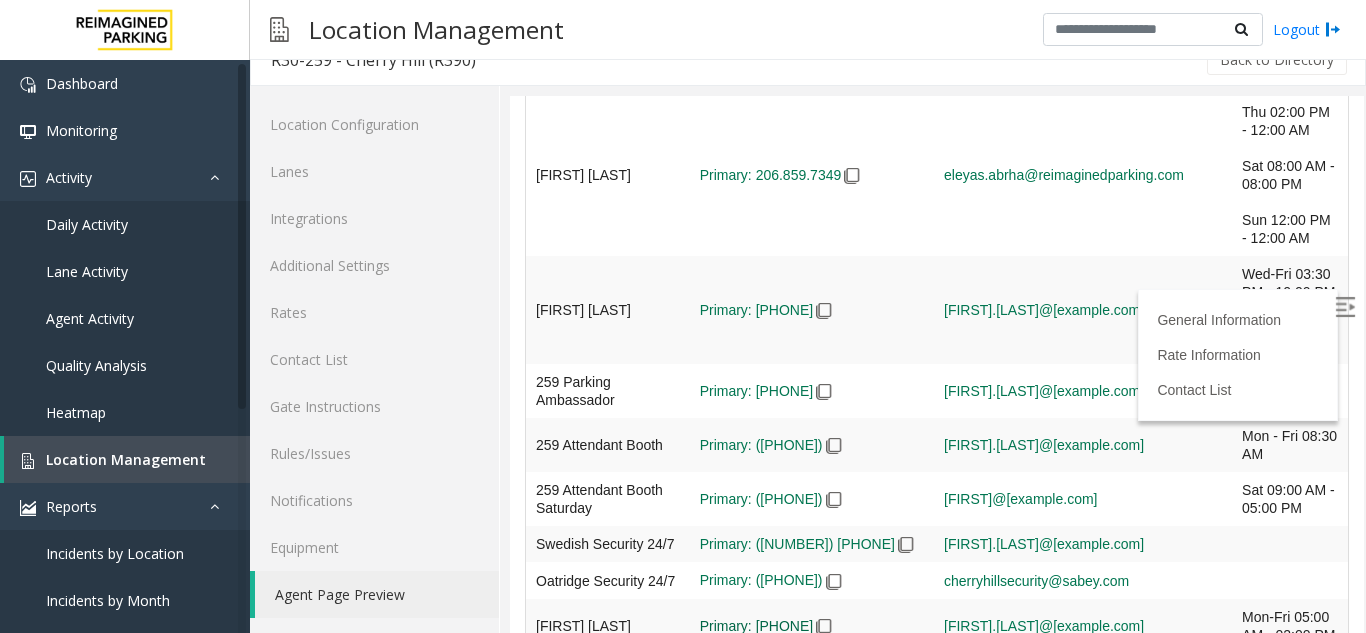 drag, startPoint x: 752, startPoint y: 564, endPoint x: 835, endPoint y: 569, distance: 83.15047 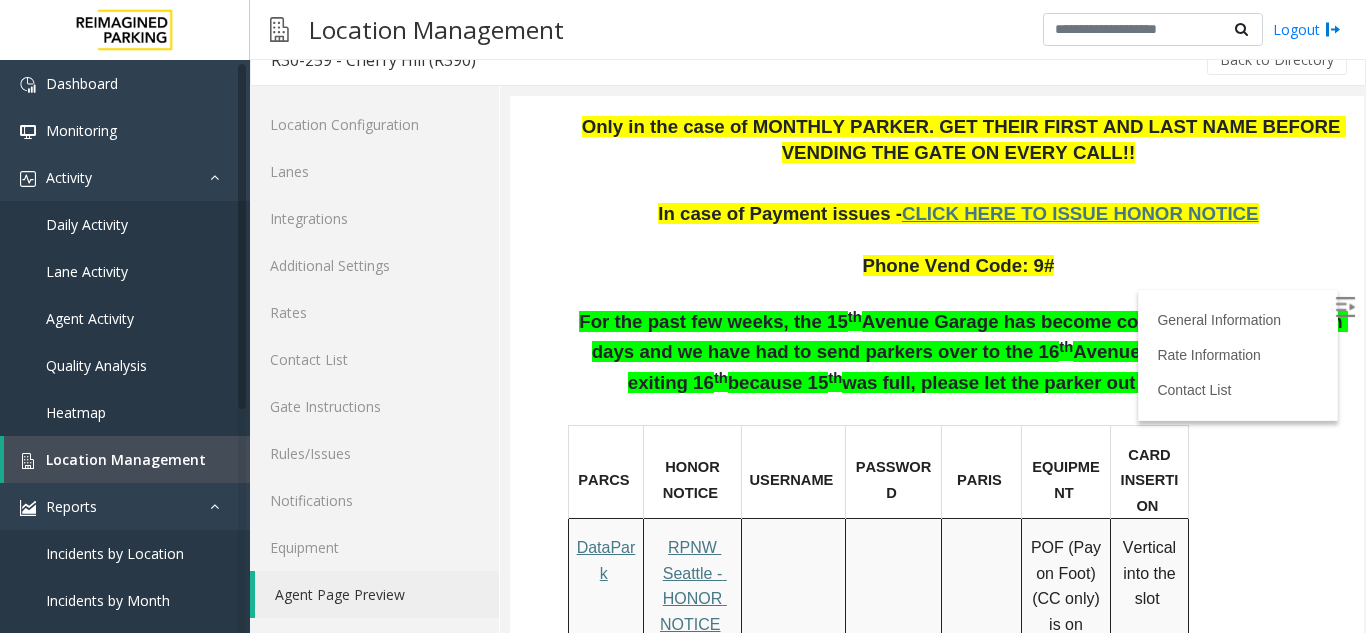 scroll, scrollTop: 751, scrollLeft: 0, axis: vertical 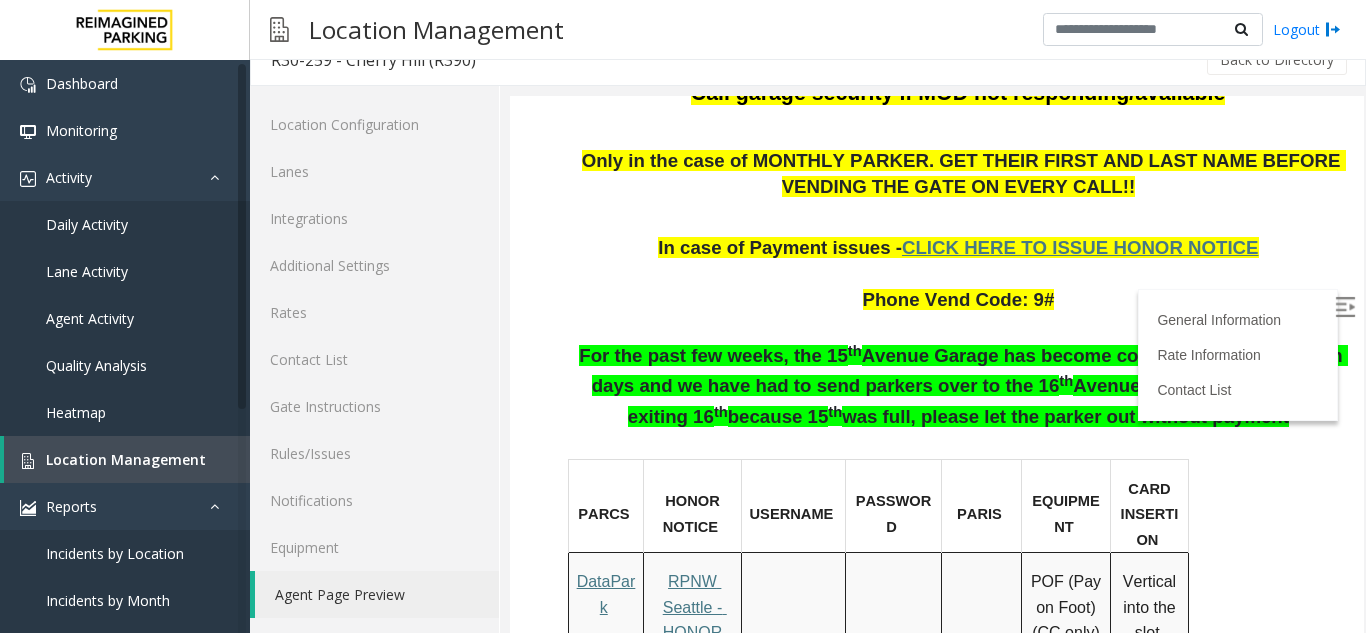 drag, startPoint x: 1339, startPoint y: 600, endPoint x: 1868, endPoint y: 270, distance: 623.49097 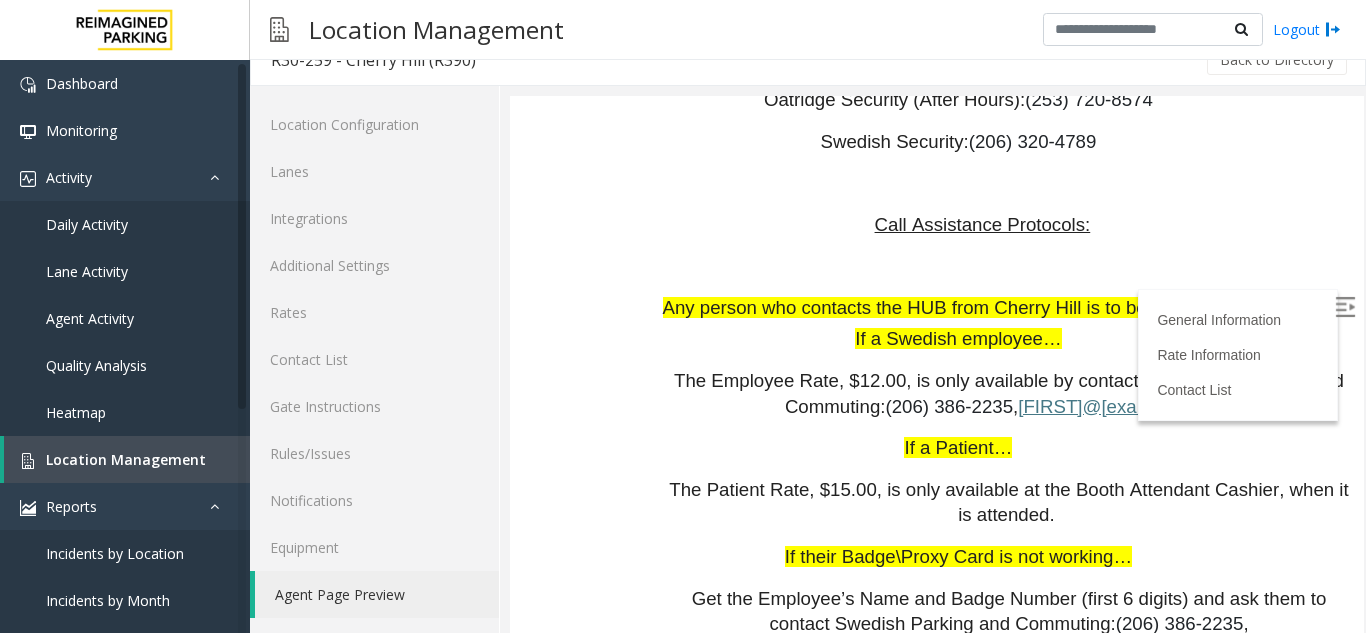 scroll, scrollTop: 3652, scrollLeft: 0, axis: vertical 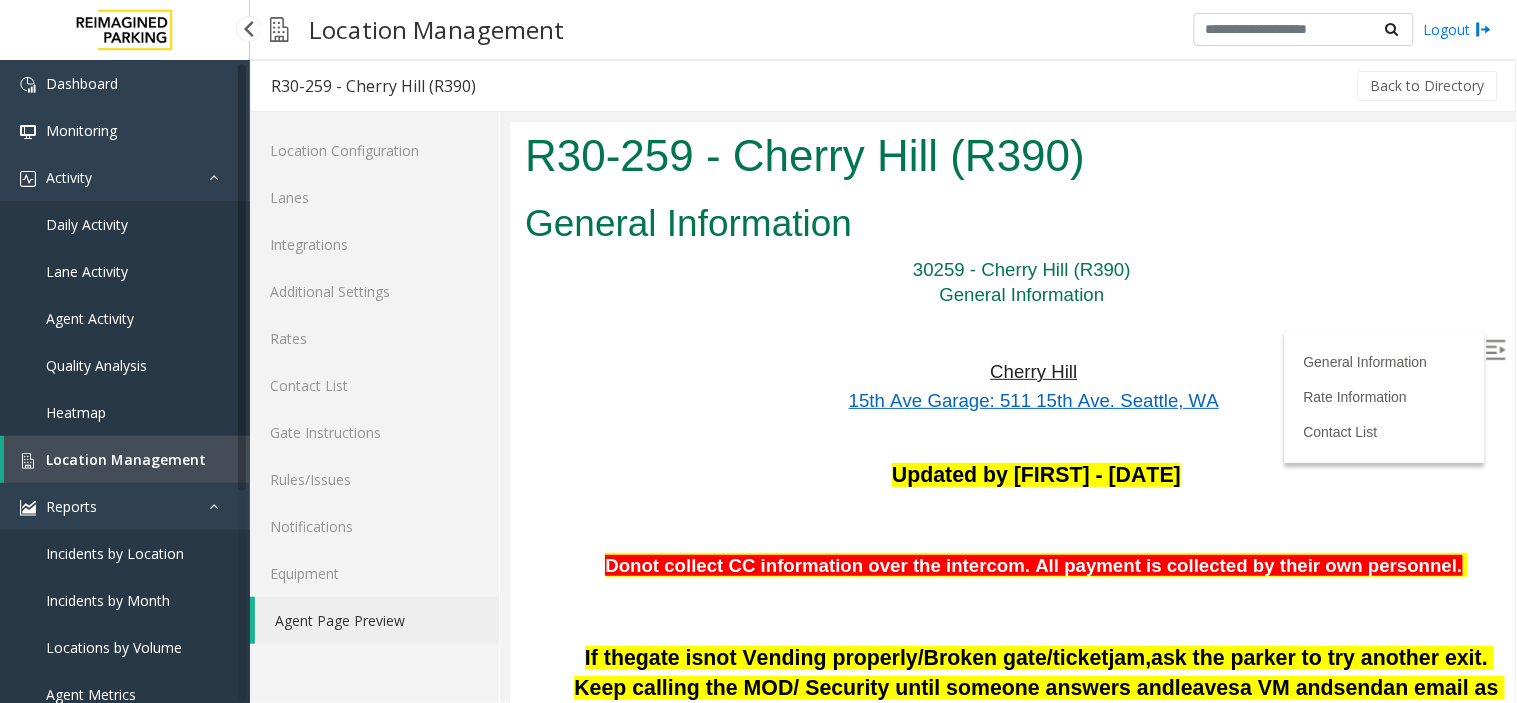 click on "Location Management" at bounding box center [126, 459] 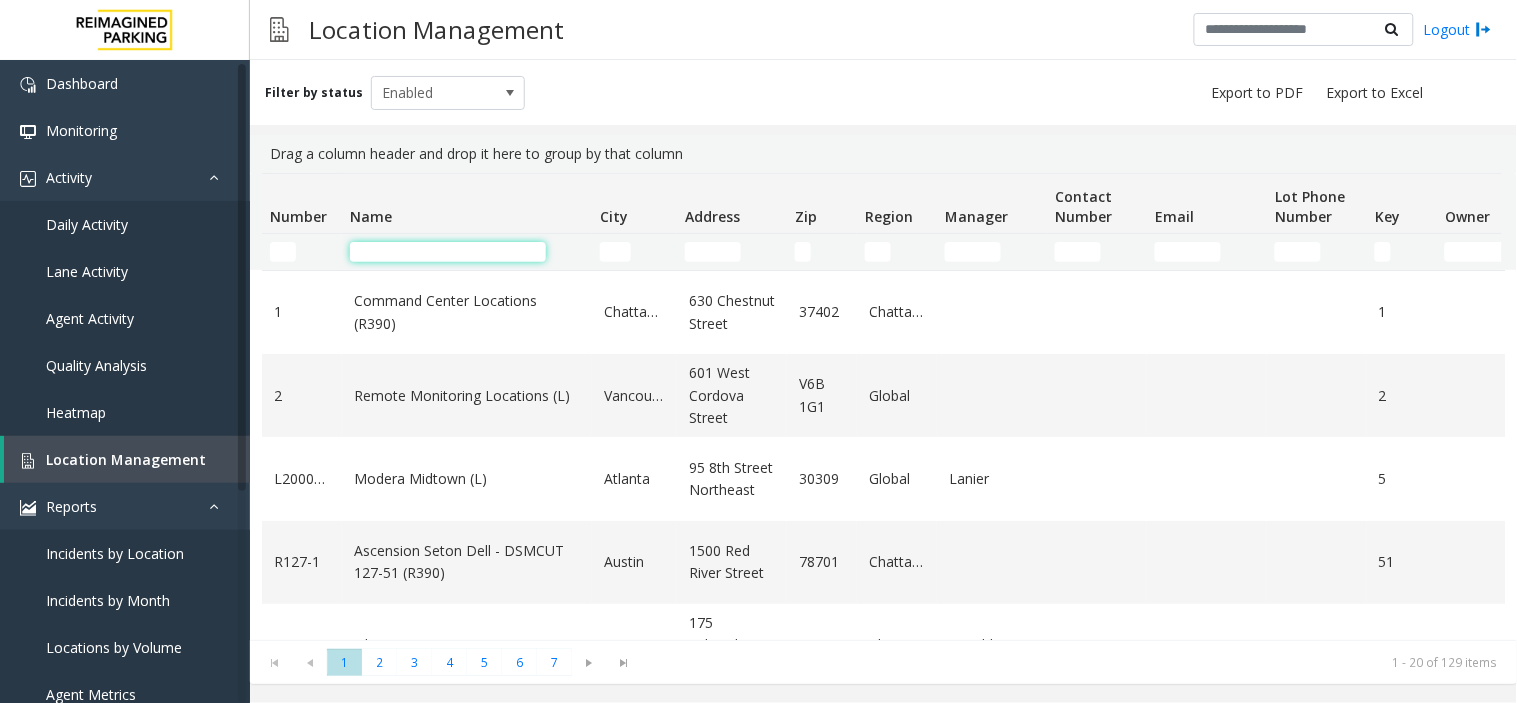 click 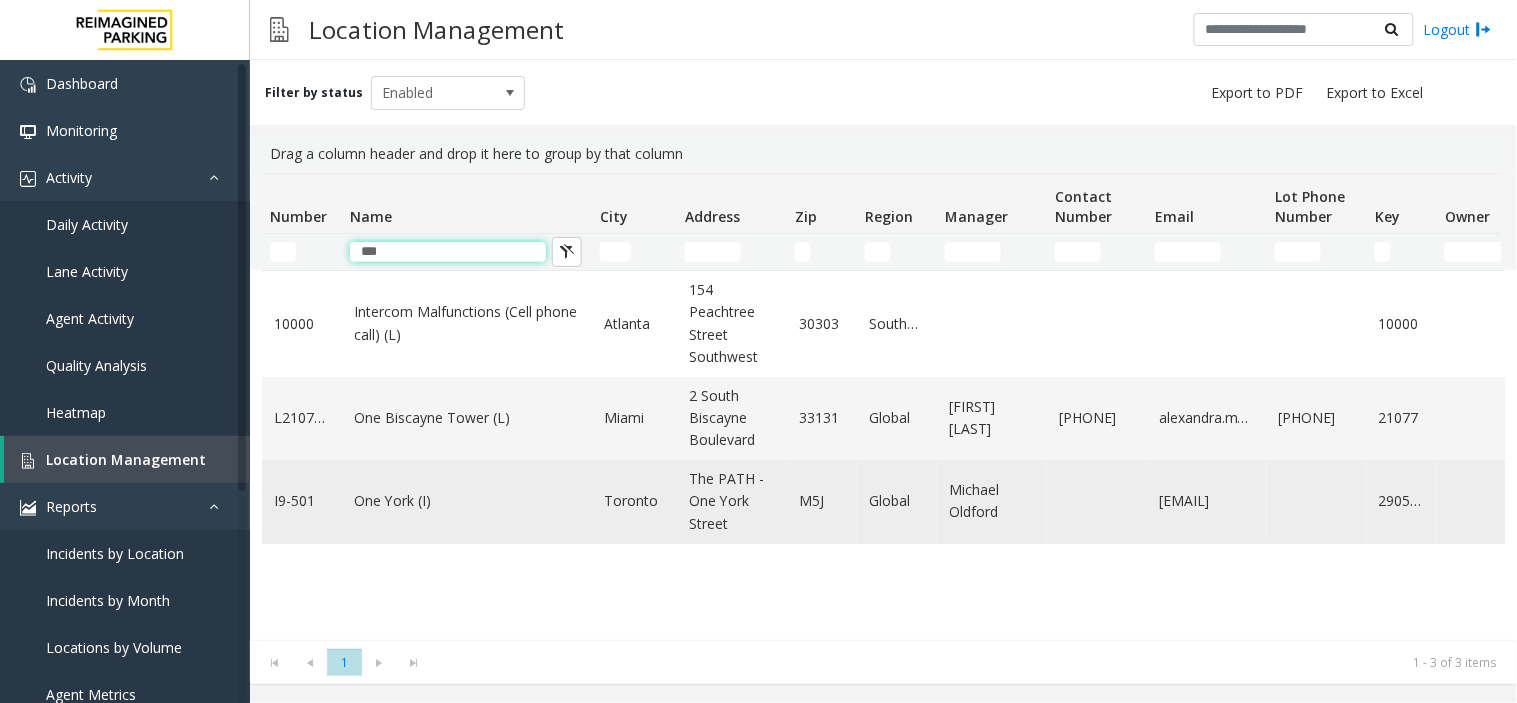 type on "***" 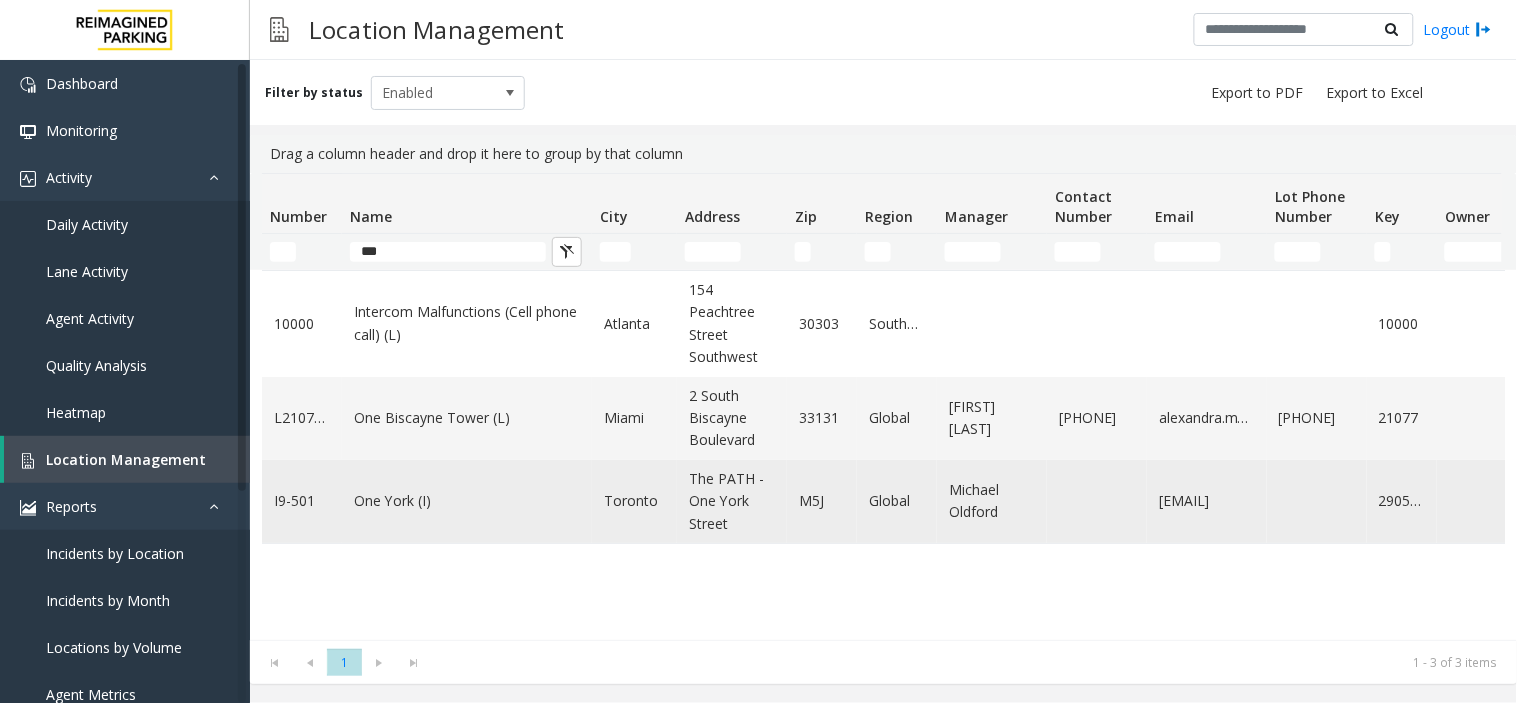 click on "One York (I)" 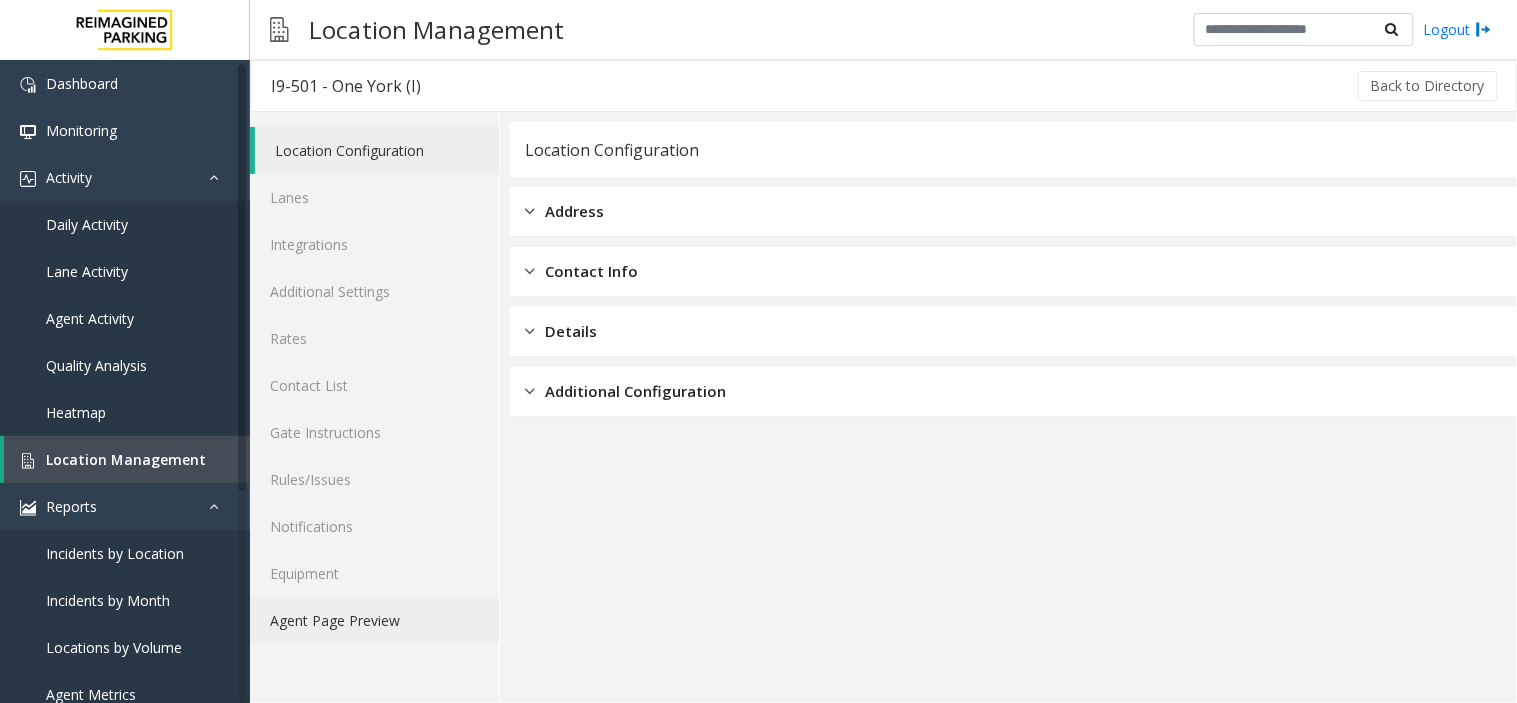click on "Agent Page Preview" 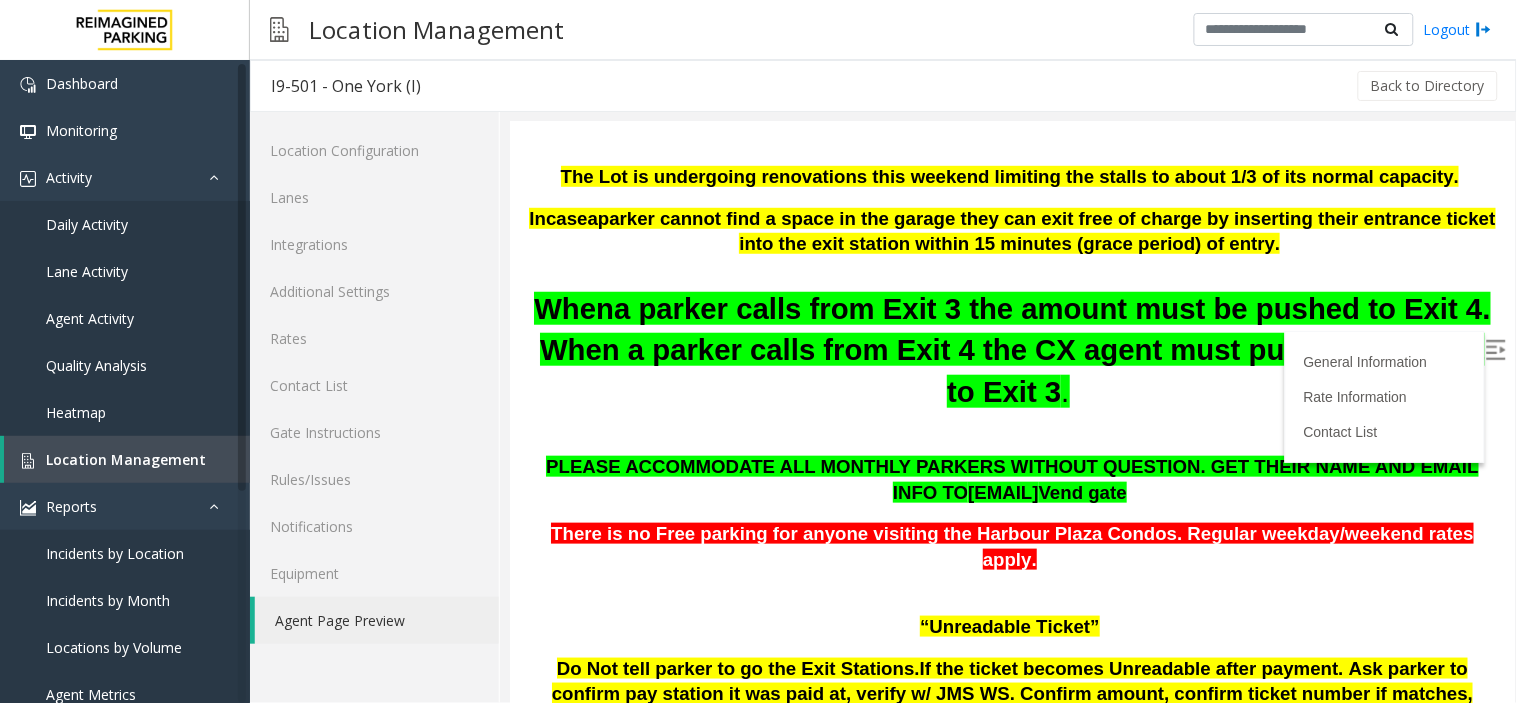 scroll, scrollTop: 444, scrollLeft: 0, axis: vertical 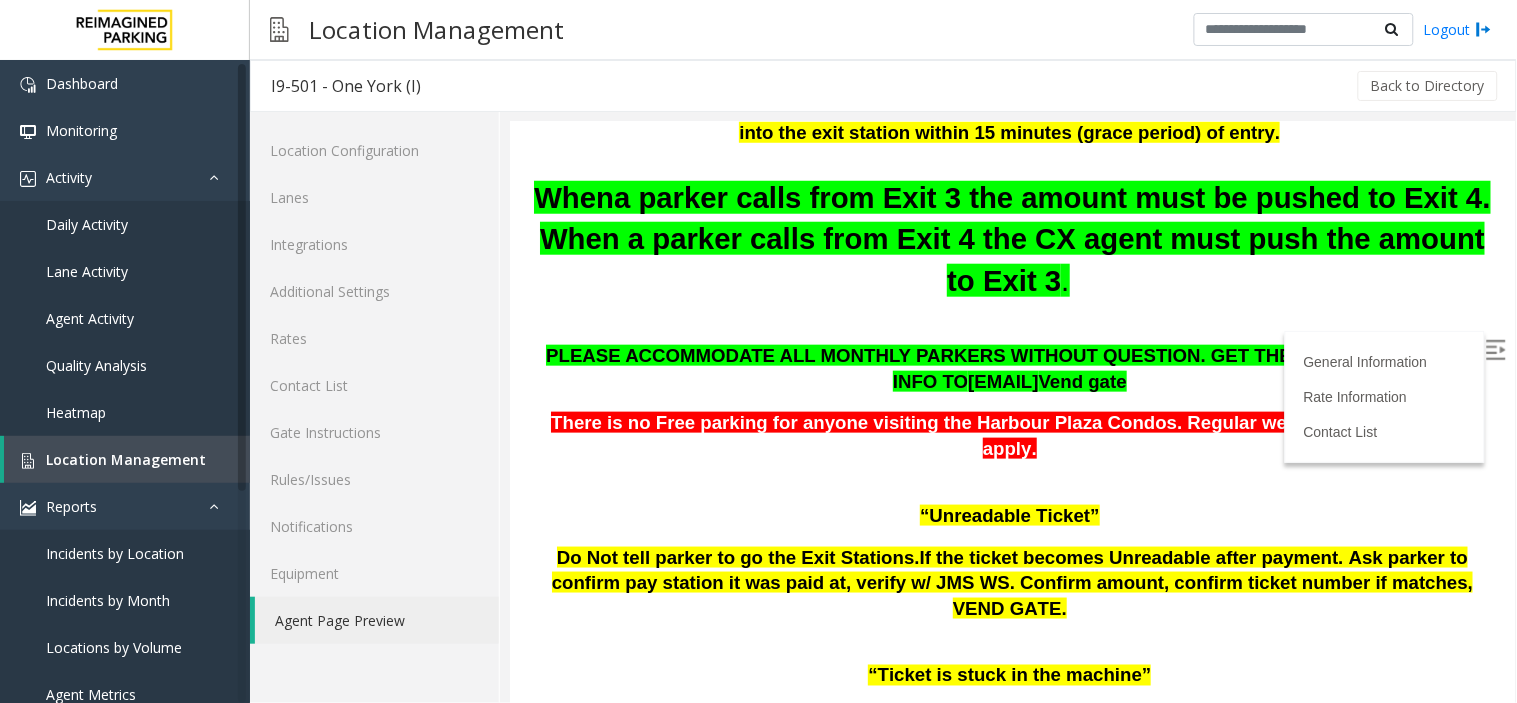 click on "If the ticket becomes Unreadable after payment. Ask parker to confirm pay station it was paid at, verify w/ JMS WS. Confirm amount, confirm ticket number if matches, VEND GATE." at bounding box center [1012, 582] 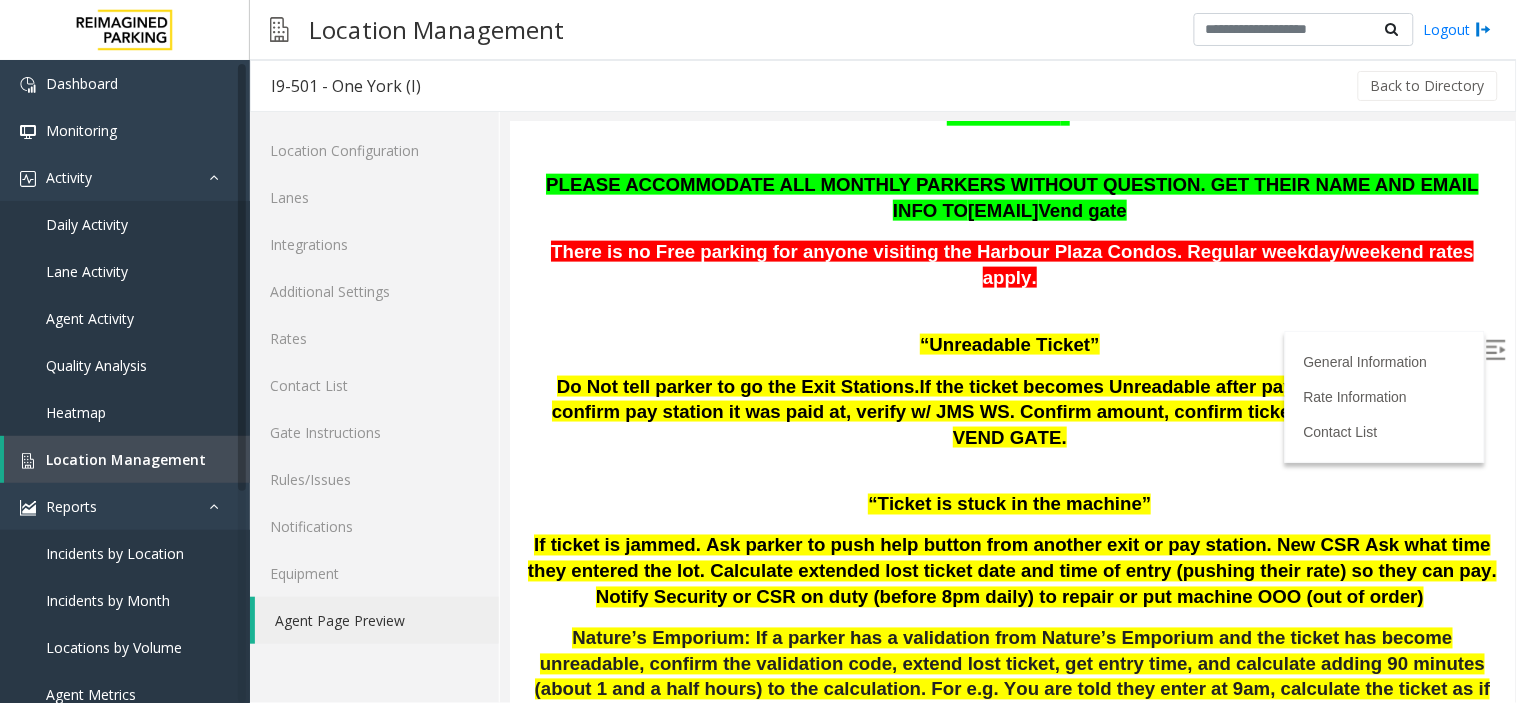click at bounding box center (1495, 349) 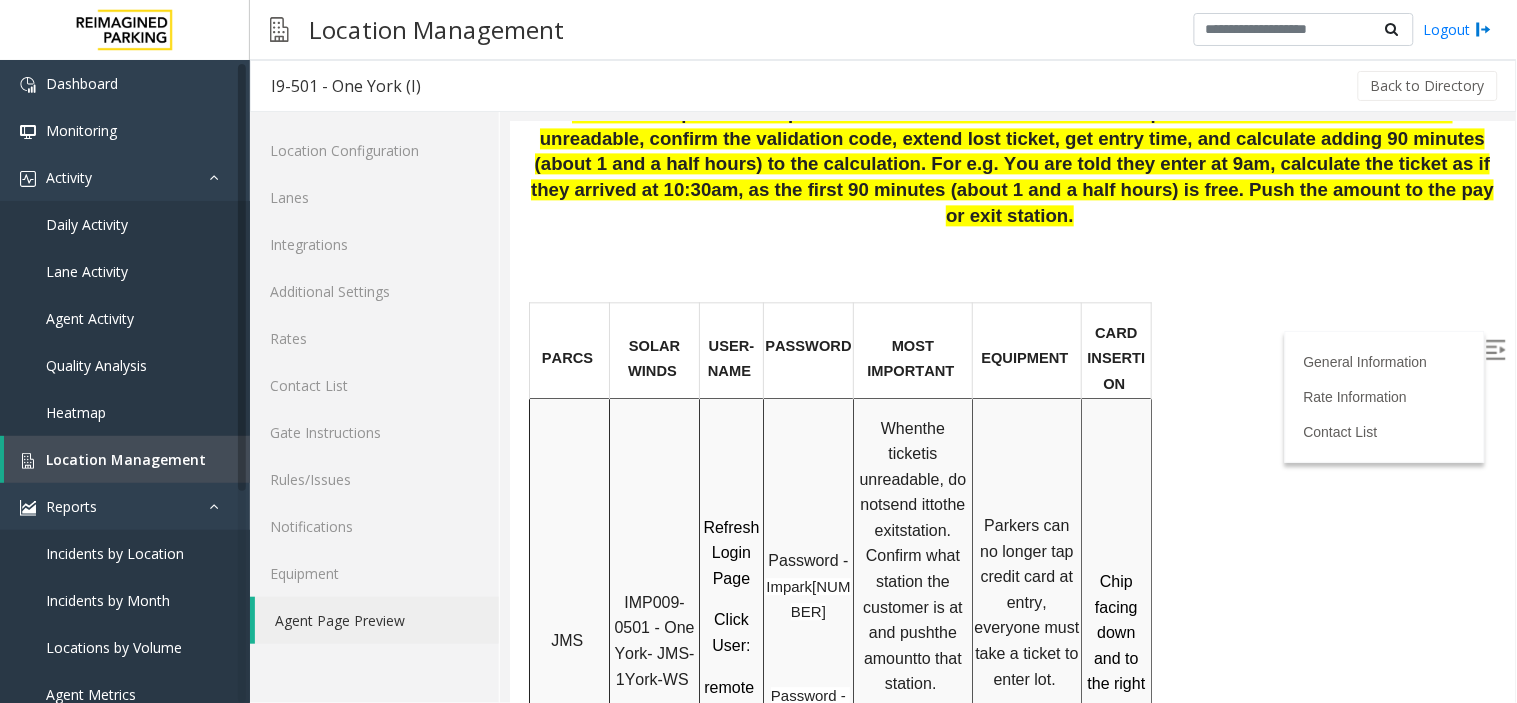 scroll, scrollTop: 723, scrollLeft: 0, axis: vertical 